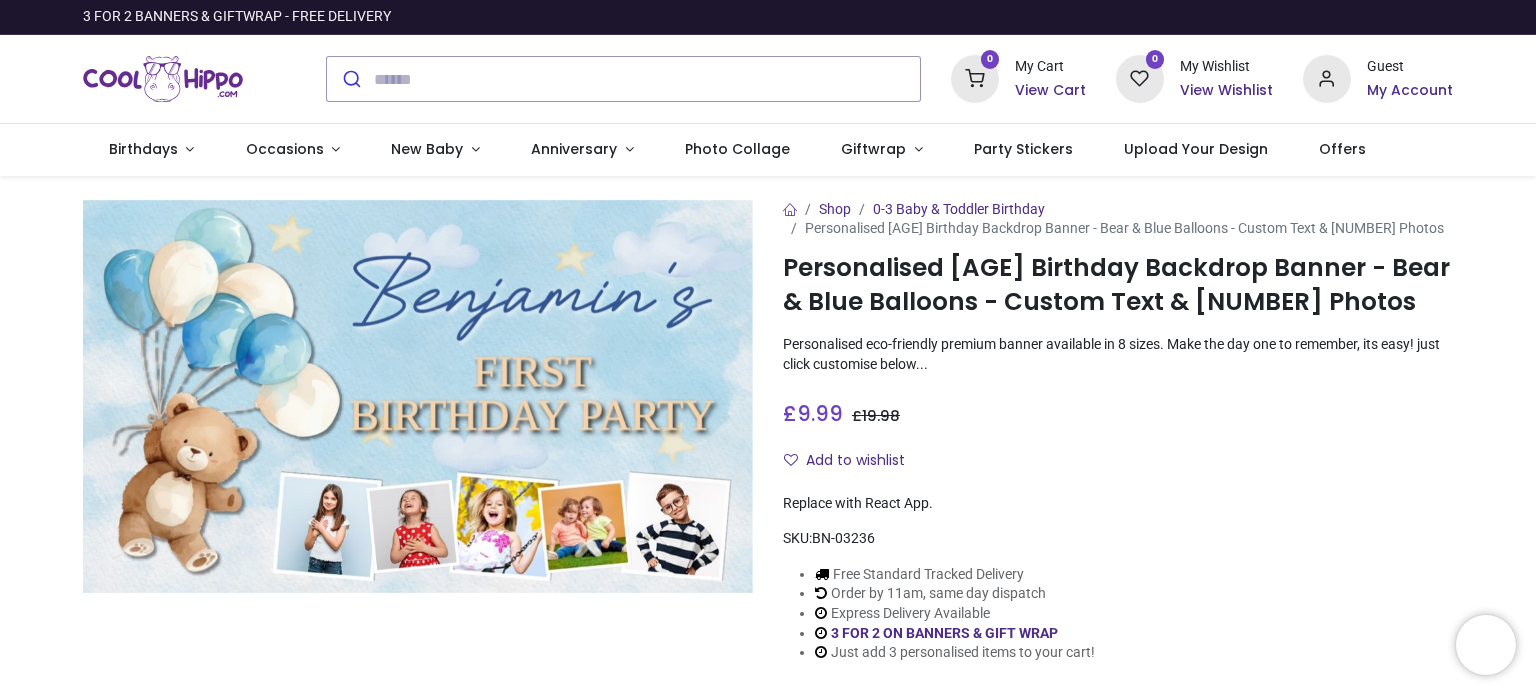 scroll, scrollTop: 0, scrollLeft: 0, axis: both 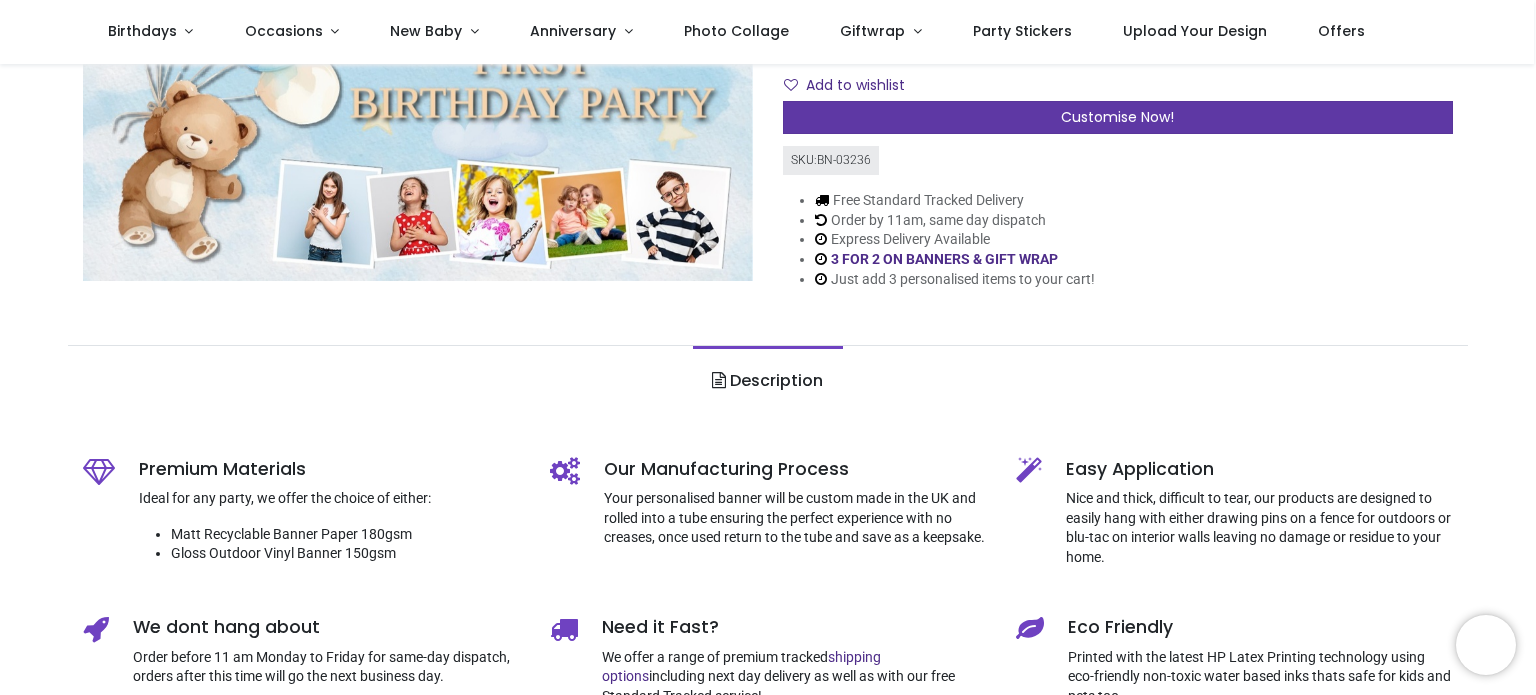 click on "Customise Now!" at bounding box center (1117, 117) 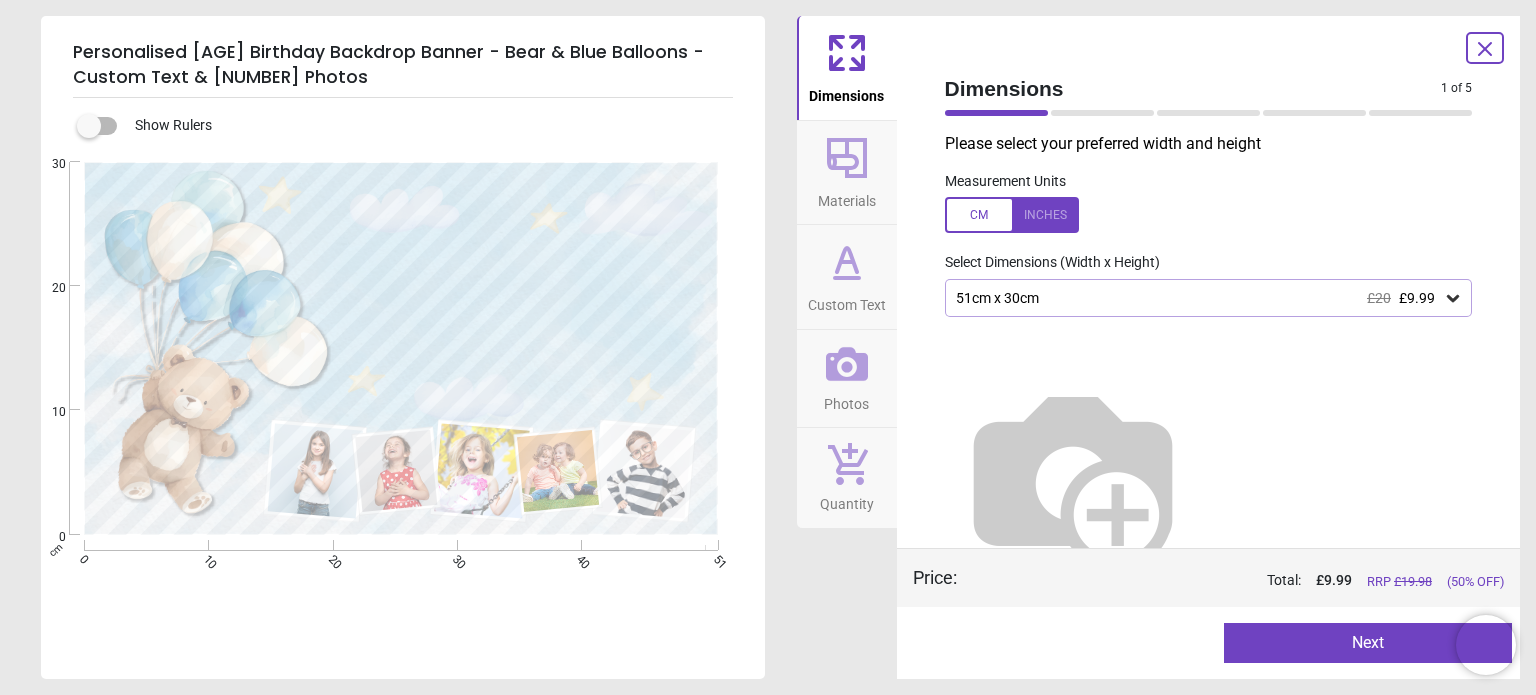 click at bounding box center [1012, 215] 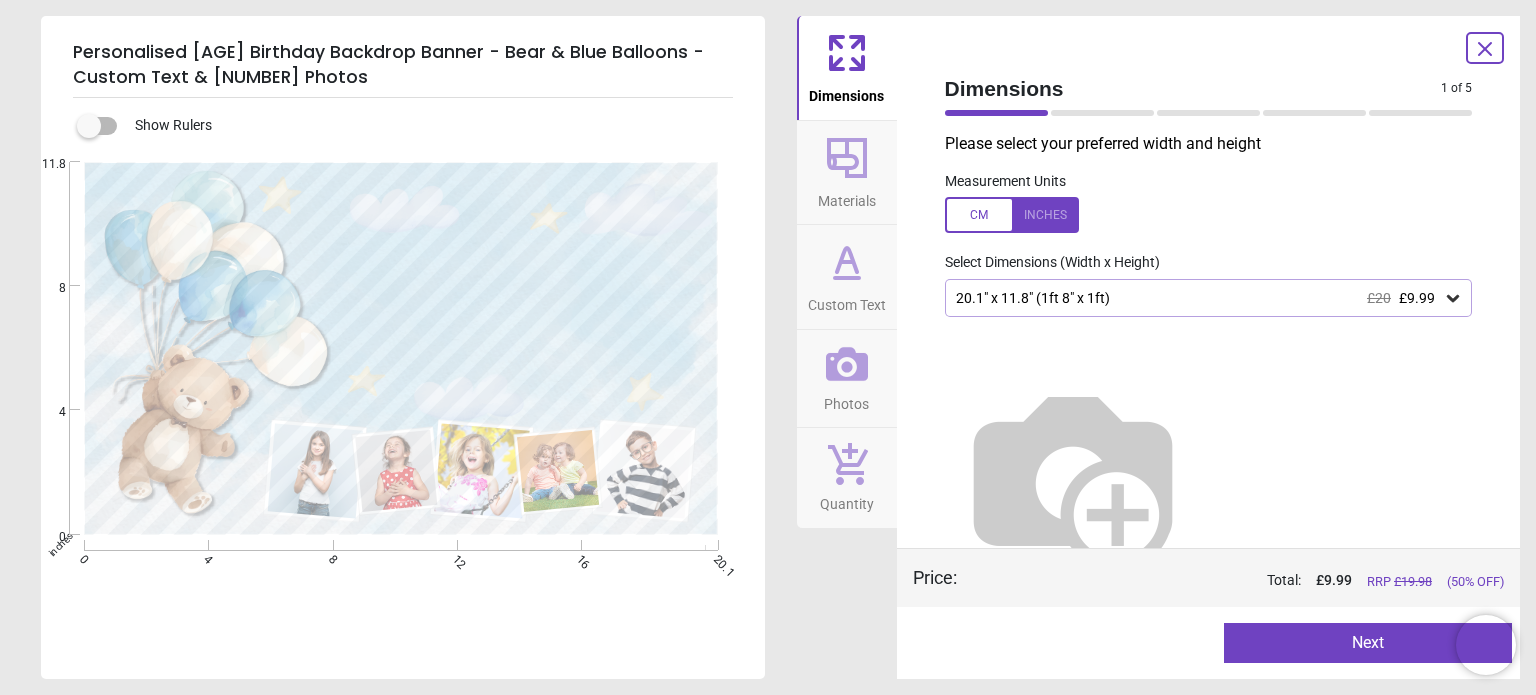 click on "20.1"  x  11.8"    (1ft 8" x 1ft)   £20 £9.99" at bounding box center [1199, 298] 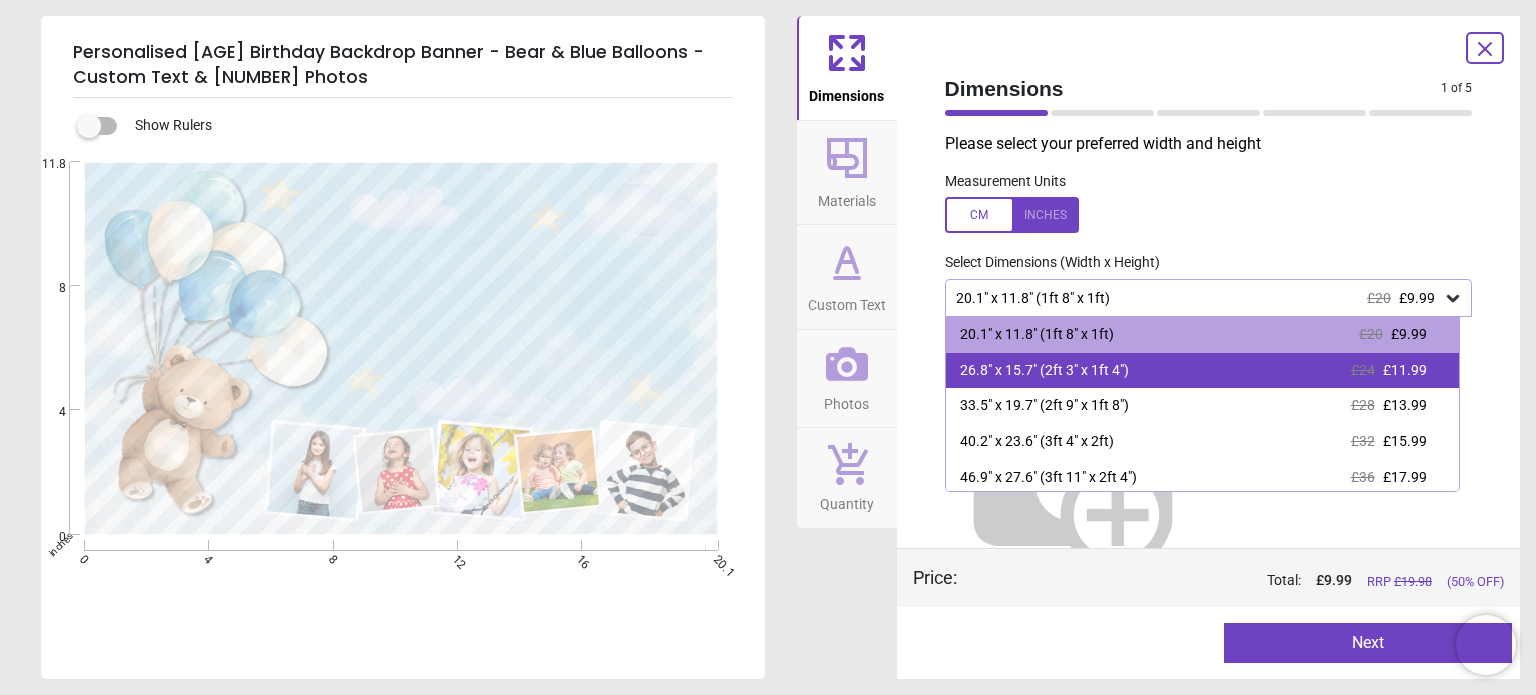 click on "26.8"  x  15.7"    (2ft 3" x 1ft 4")   £24 £11.99" at bounding box center (1202, 371) 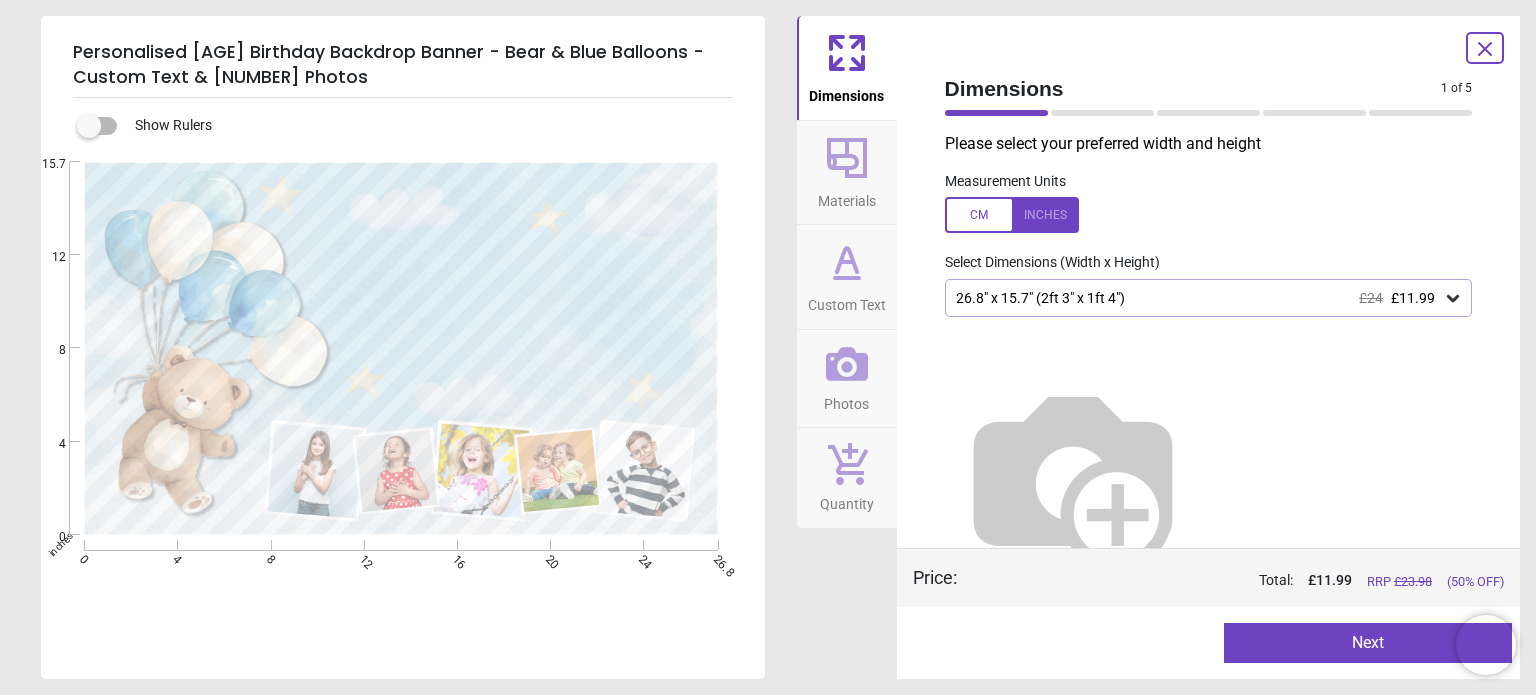 click at bounding box center [1012, 215] 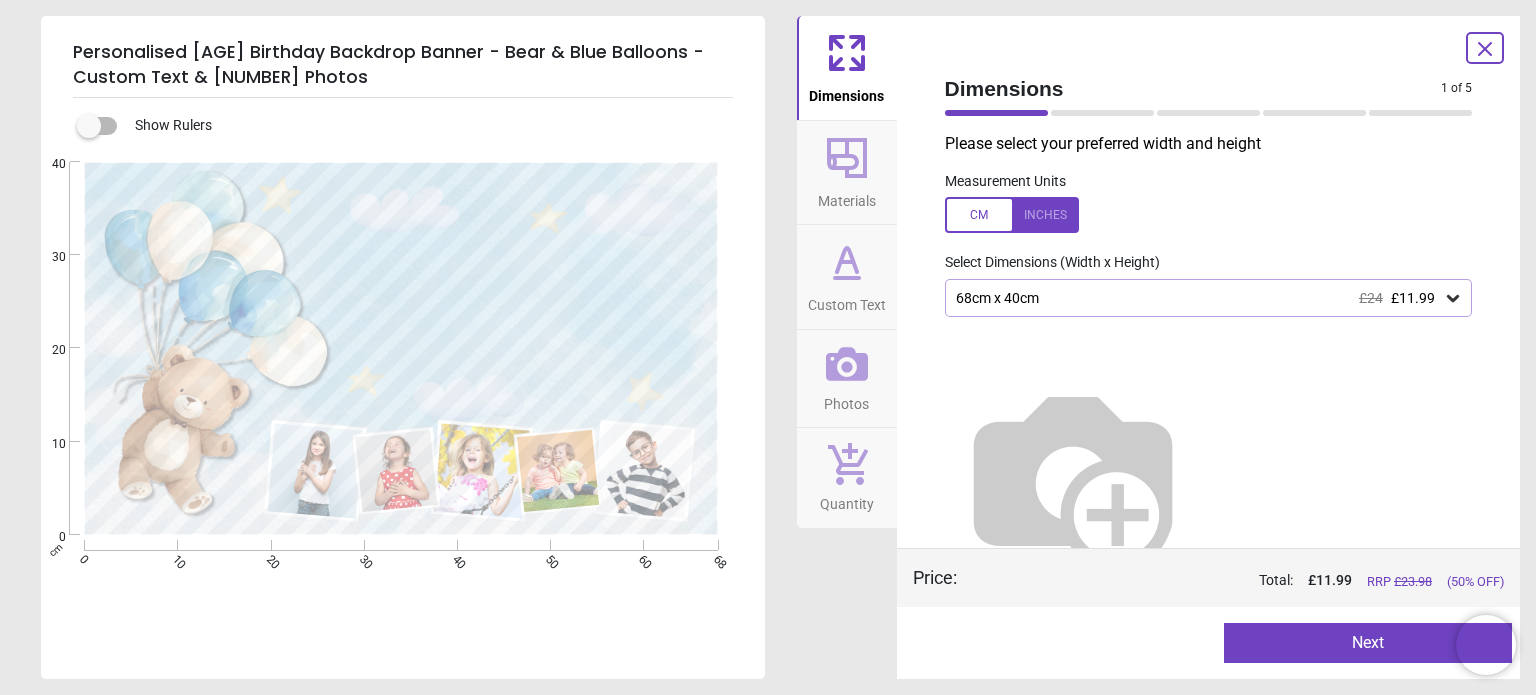 click on "Materials" at bounding box center (847, 197) 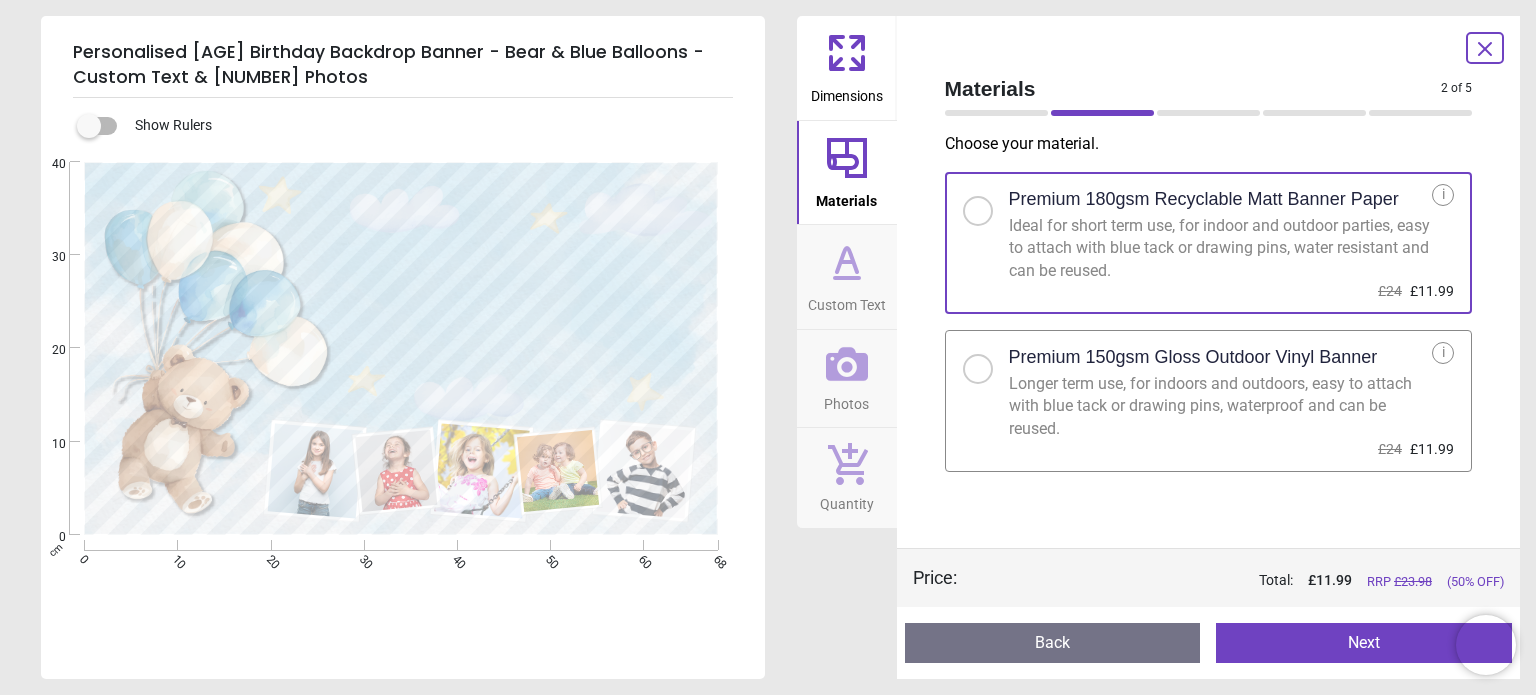 click on "Dimensions" at bounding box center (847, 92) 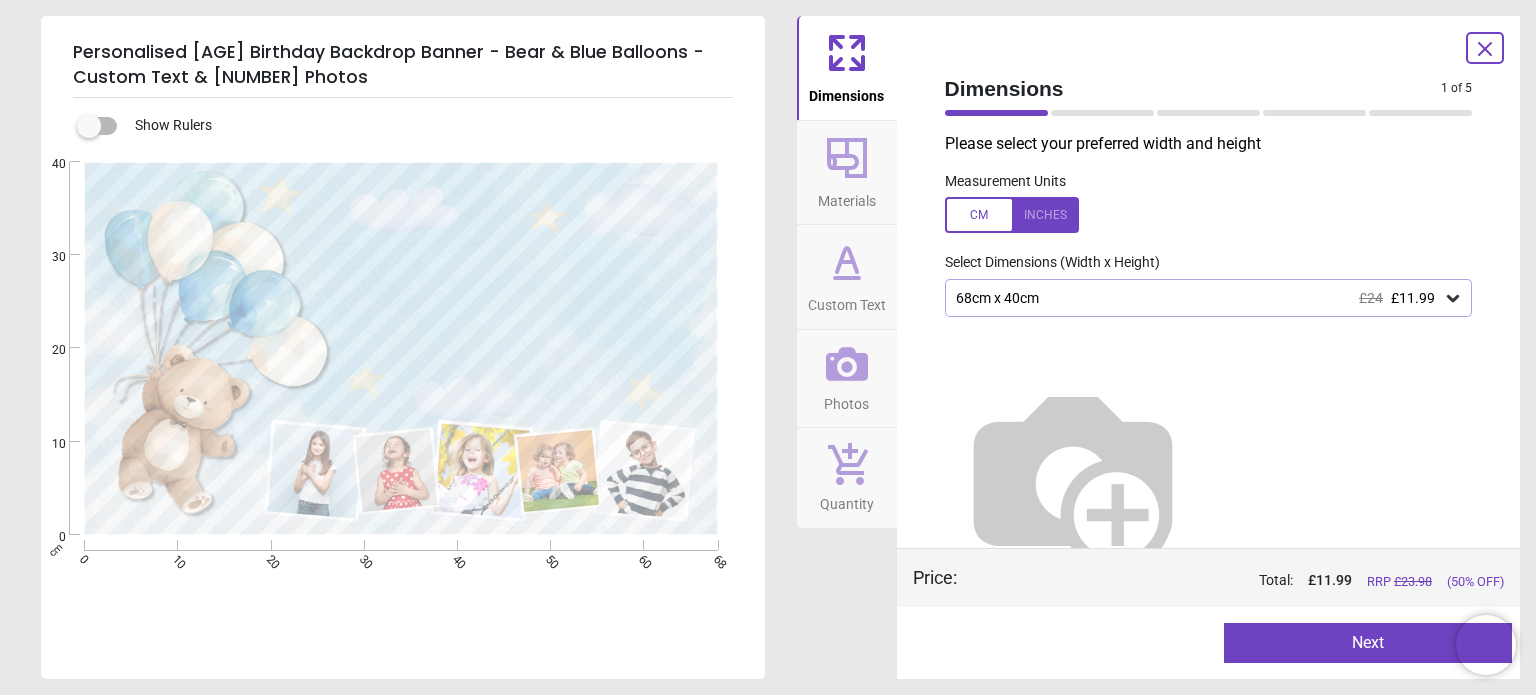 click on "68cm  x  40cm       £24 £11.99" at bounding box center [1199, 298] 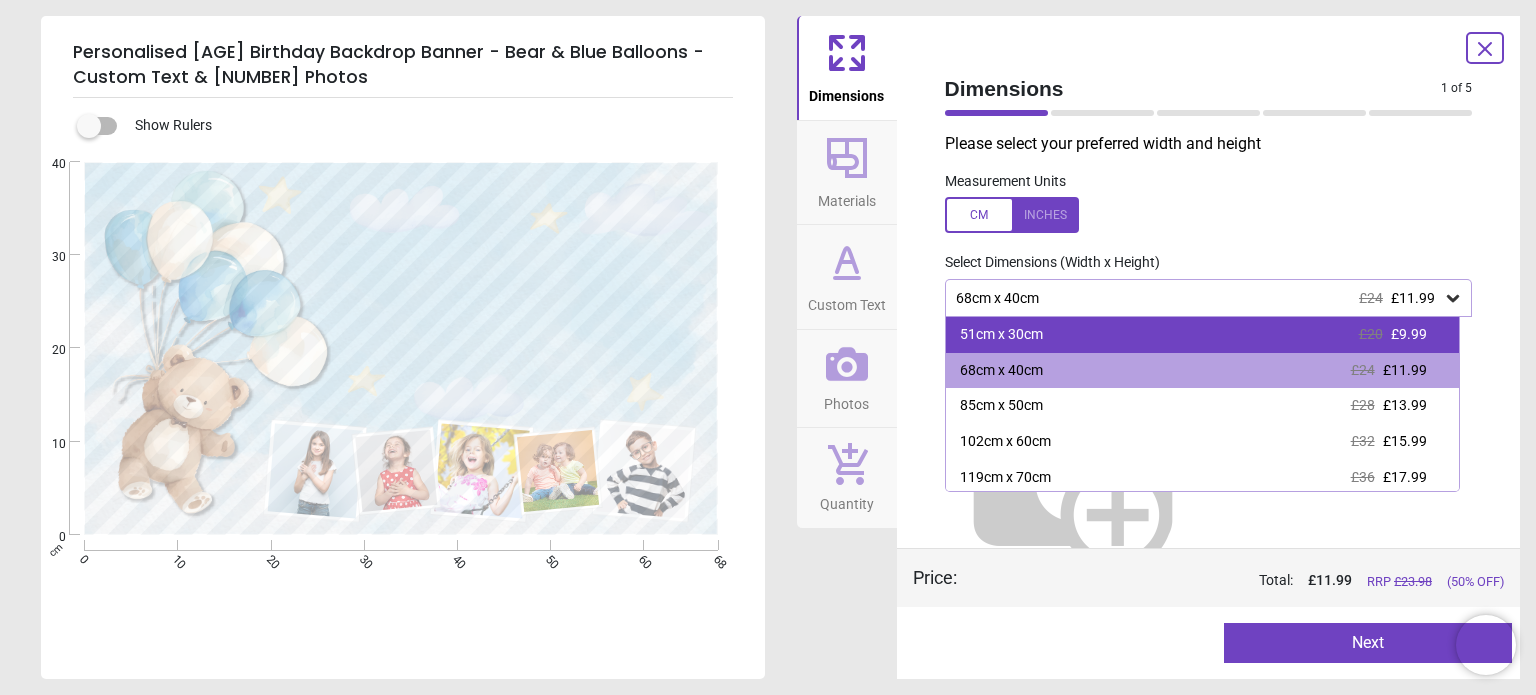 click on "51cm  x  30cm       £20 £9.99" at bounding box center [1202, 335] 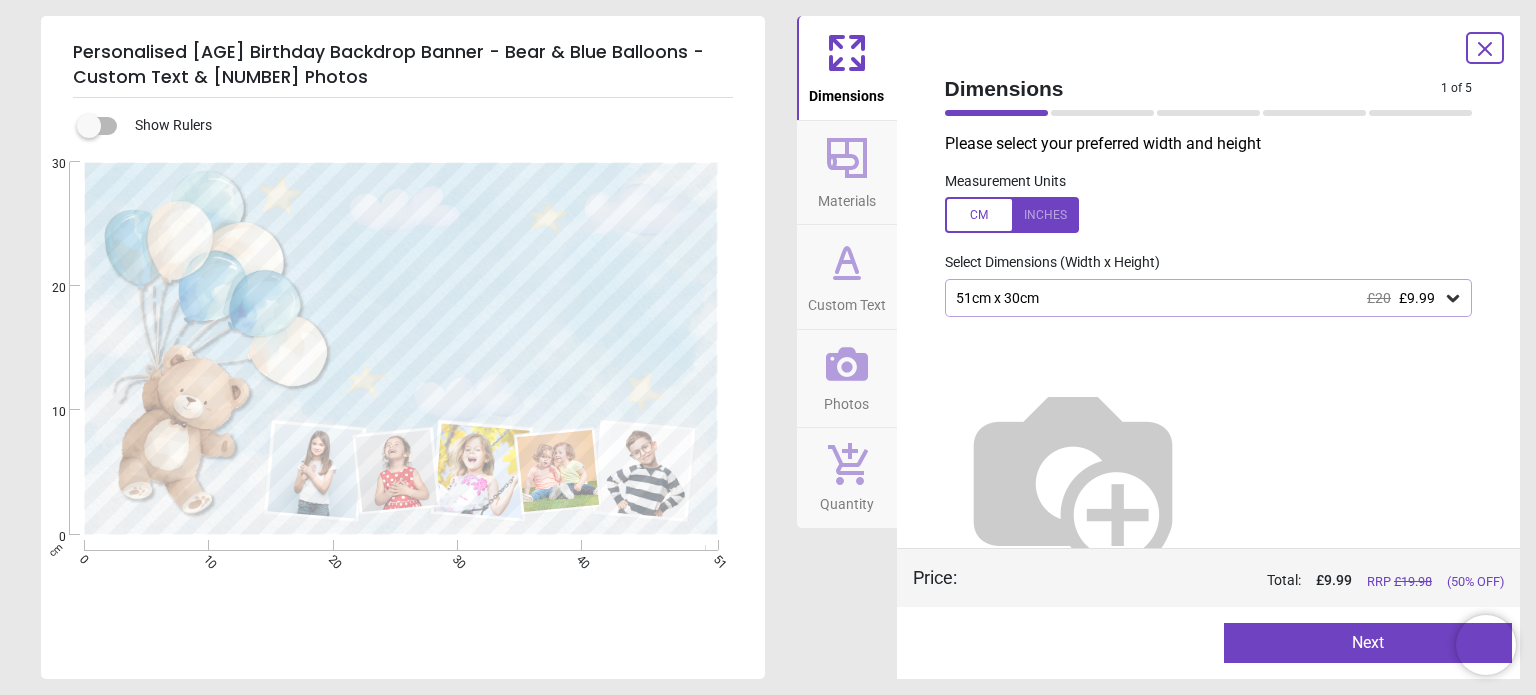 click 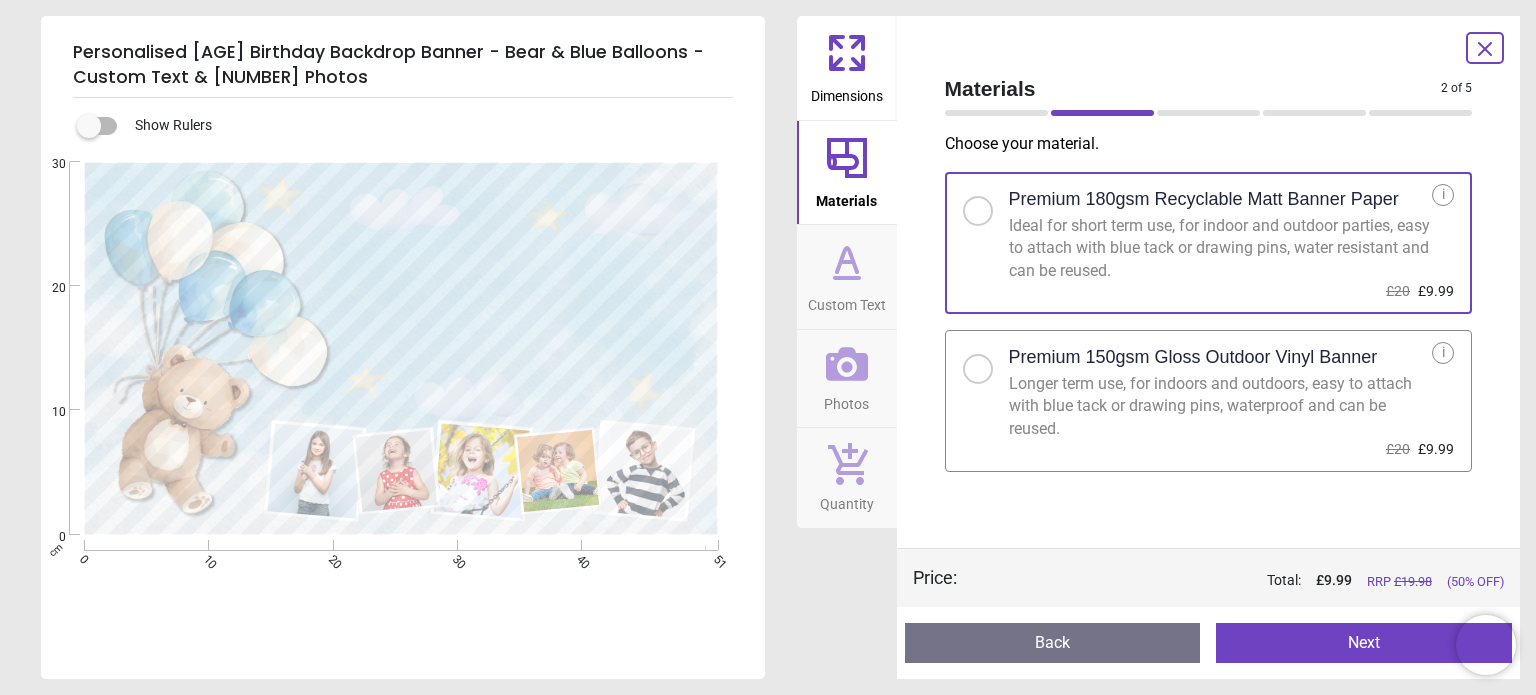 click 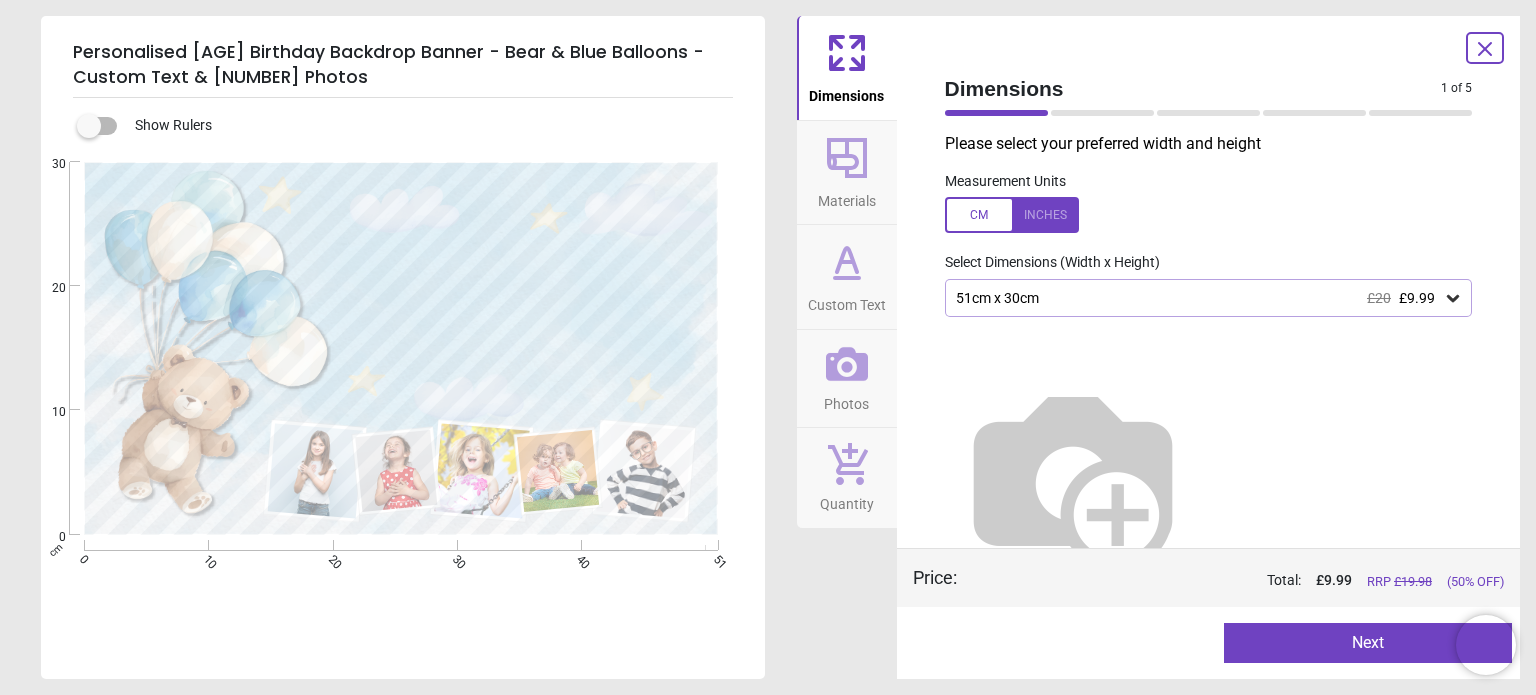 click on "Next" at bounding box center [1368, 643] 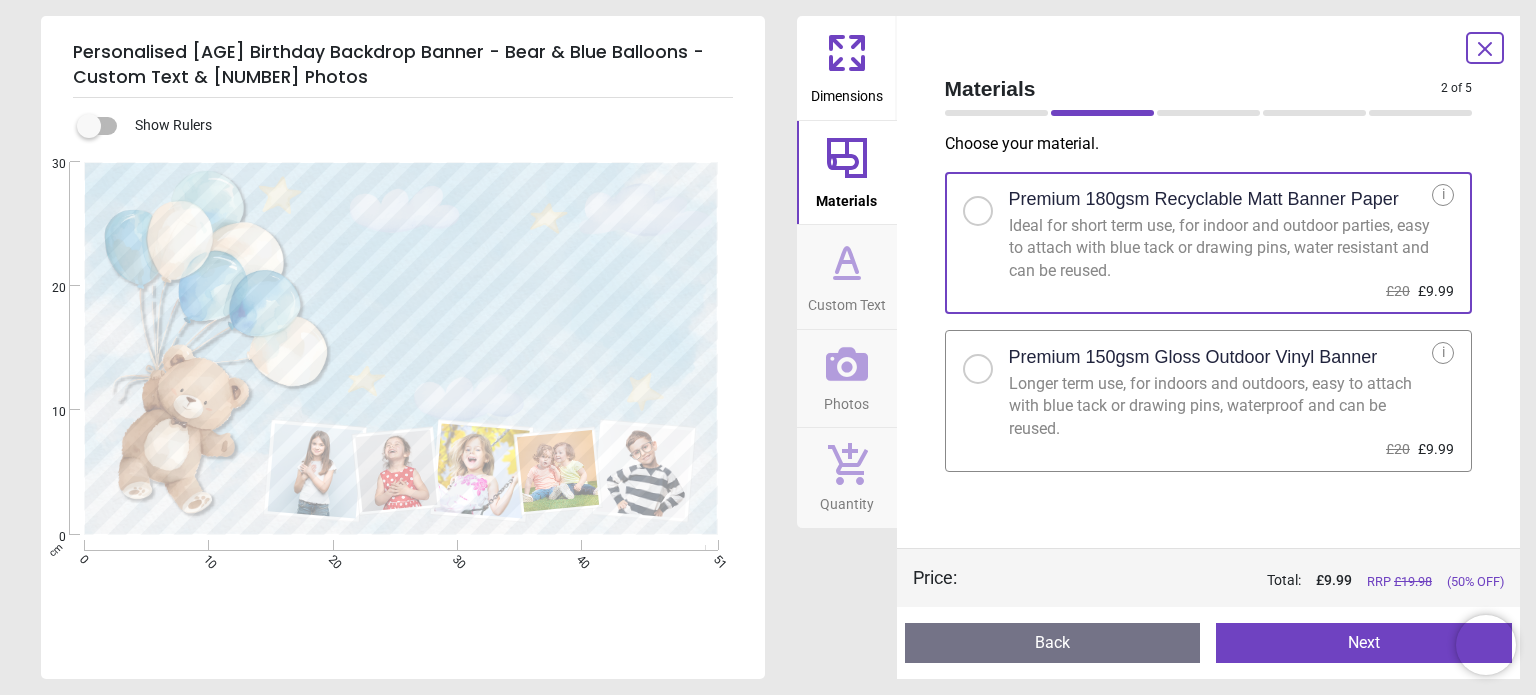 click on "Next" at bounding box center [1364, 643] 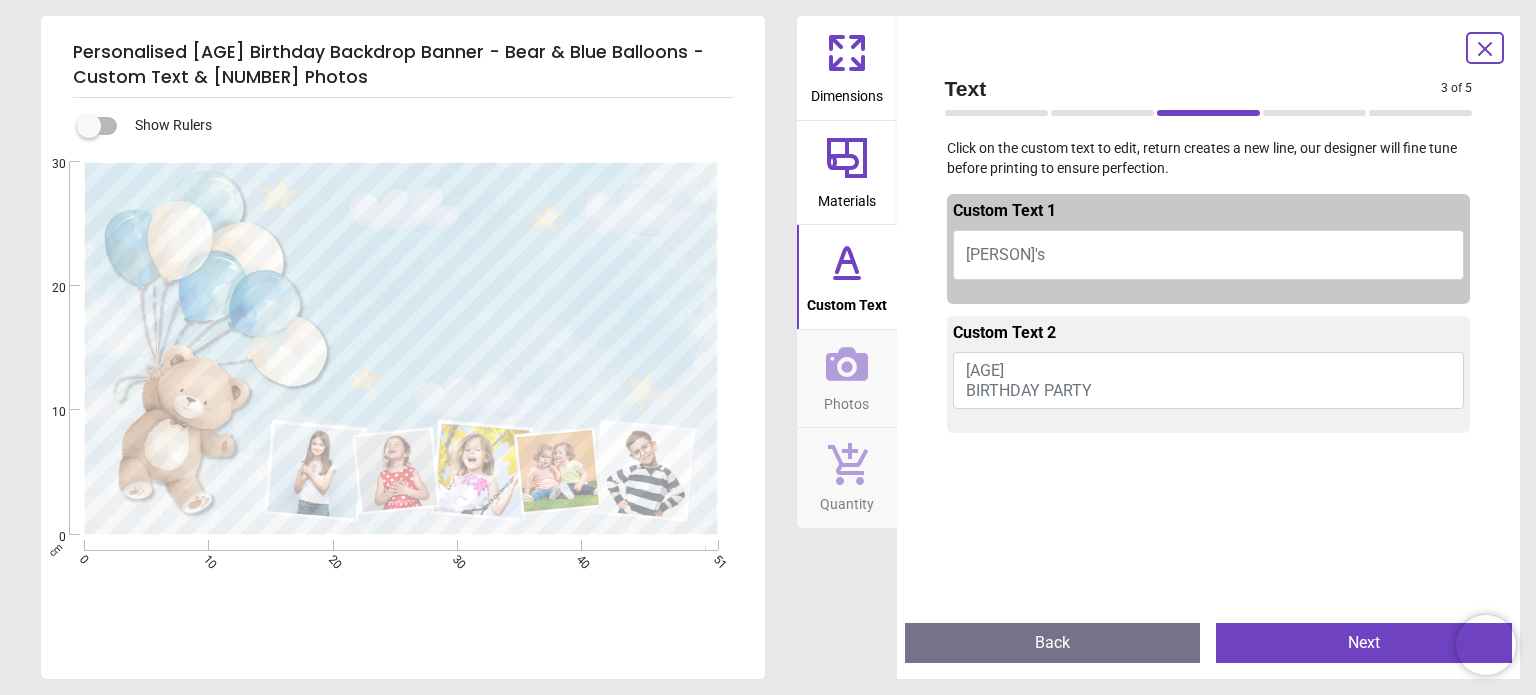 drag, startPoint x: 1068, startPoint y: 247, endPoint x: 947, endPoint y: 251, distance: 121.0661 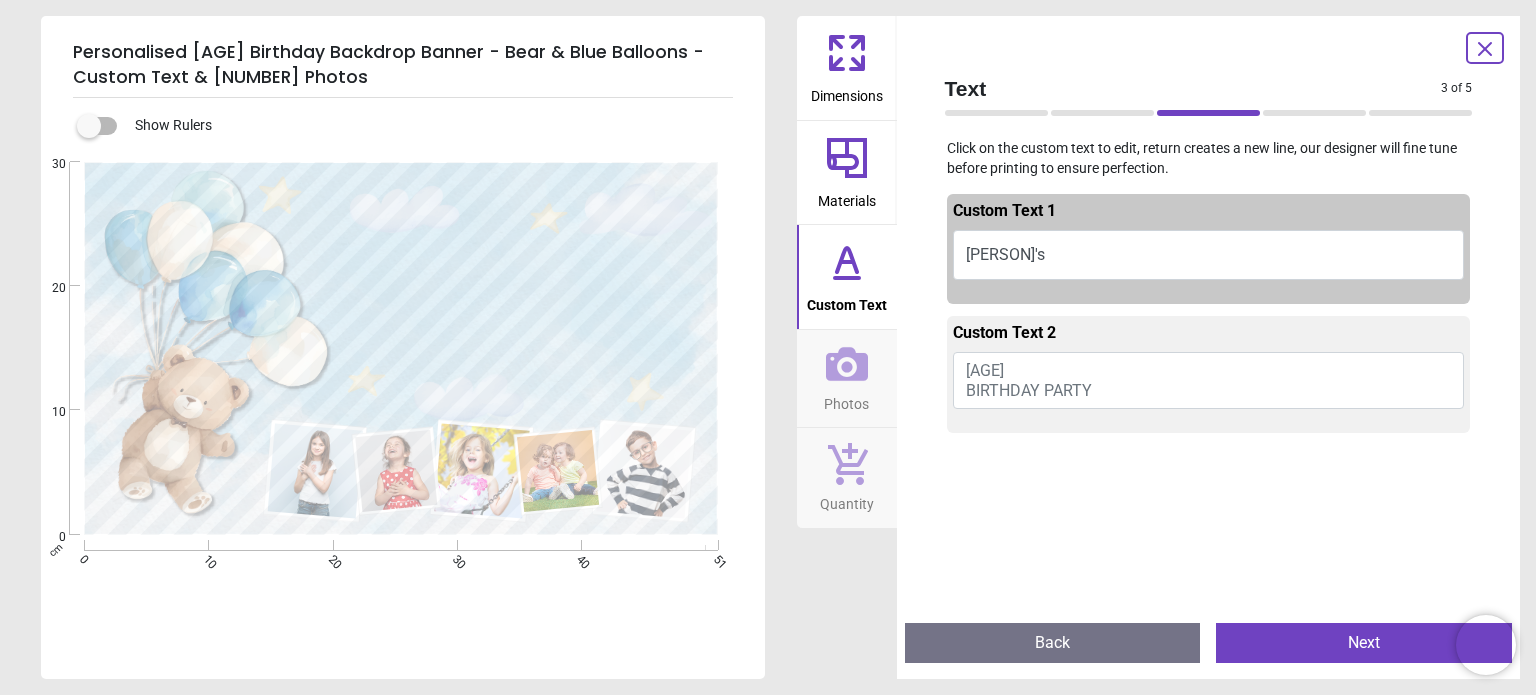type on "******" 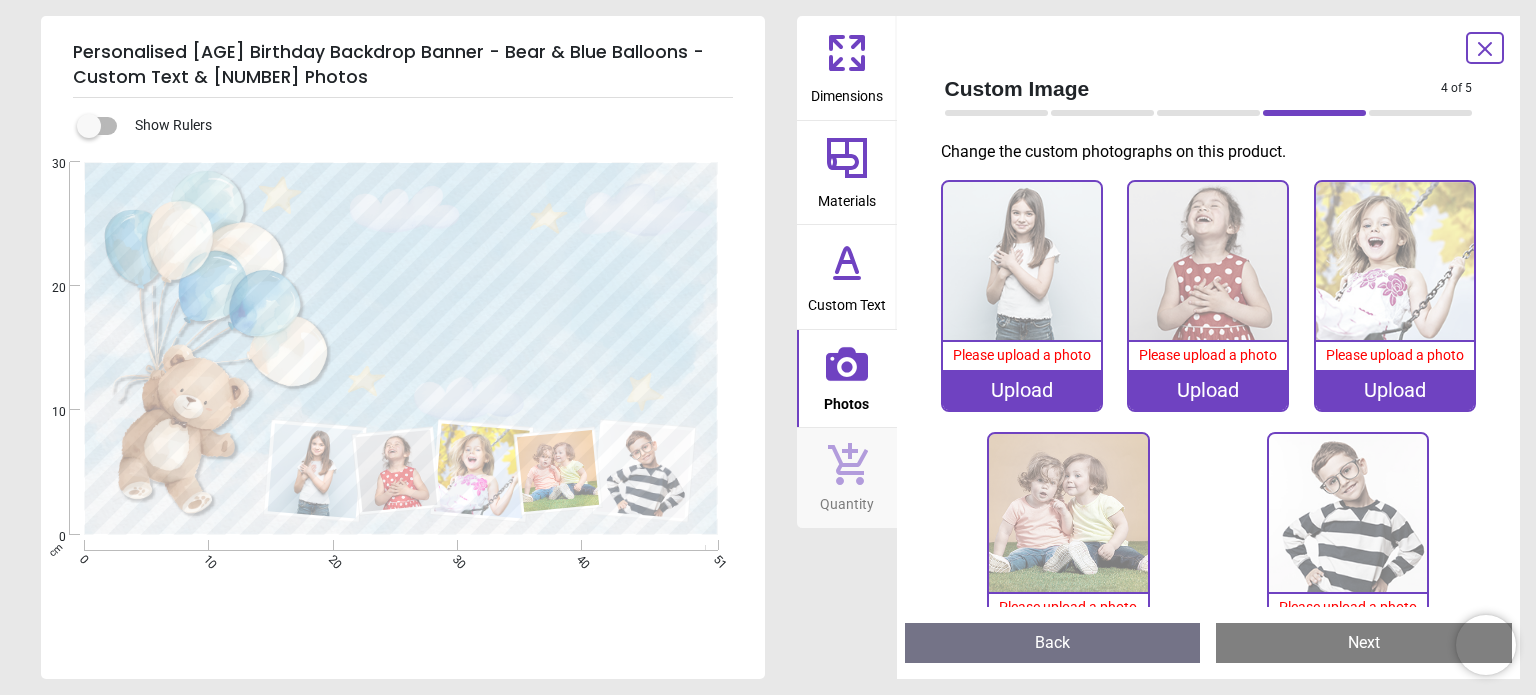 click on "Upload" at bounding box center [1022, 390] 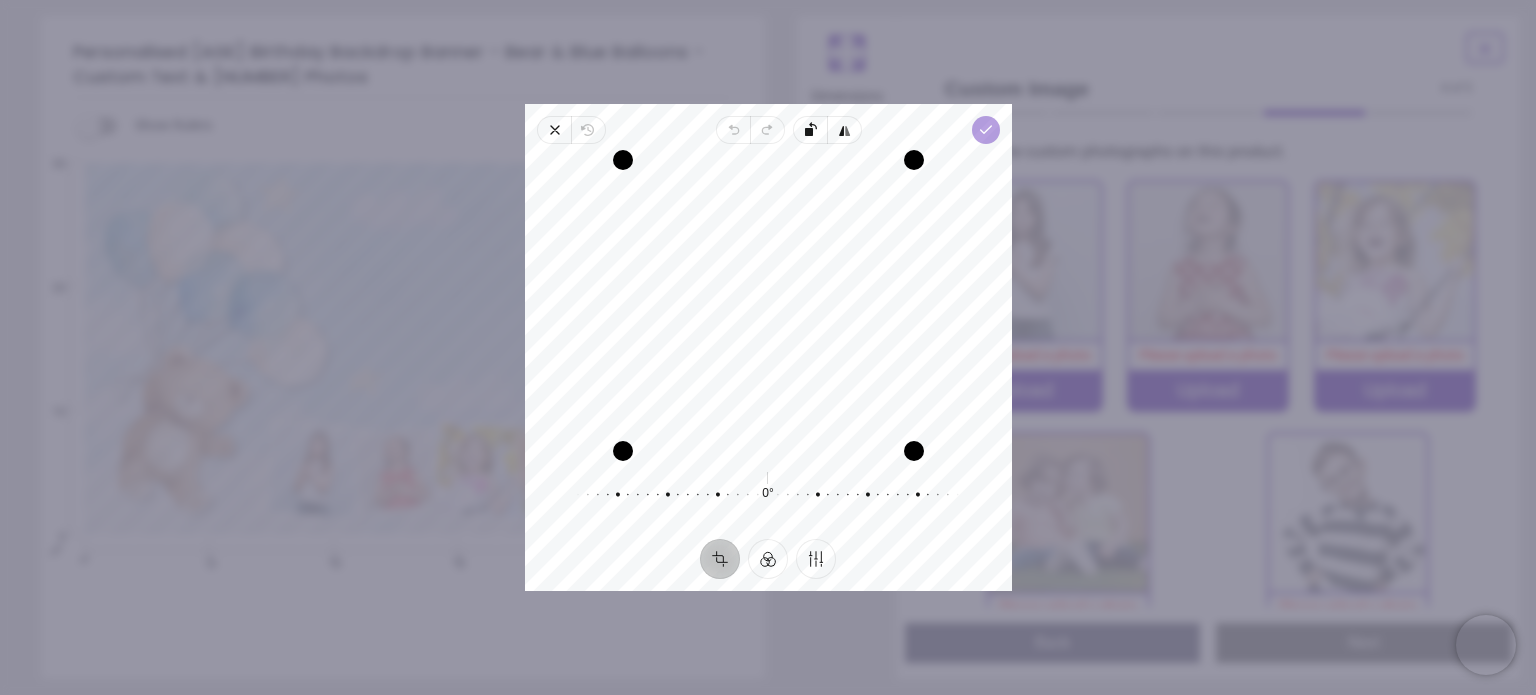click 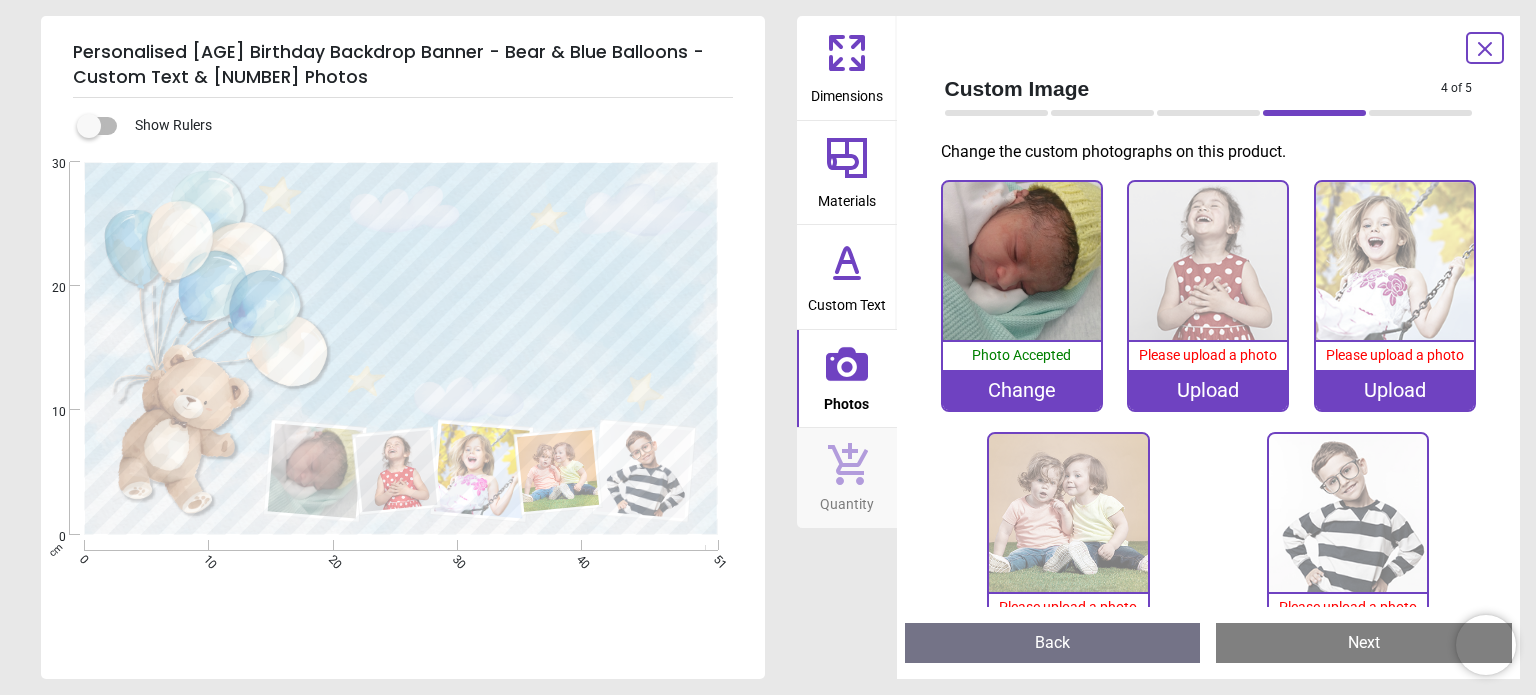 click on "Upload" at bounding box center (1208, 390) 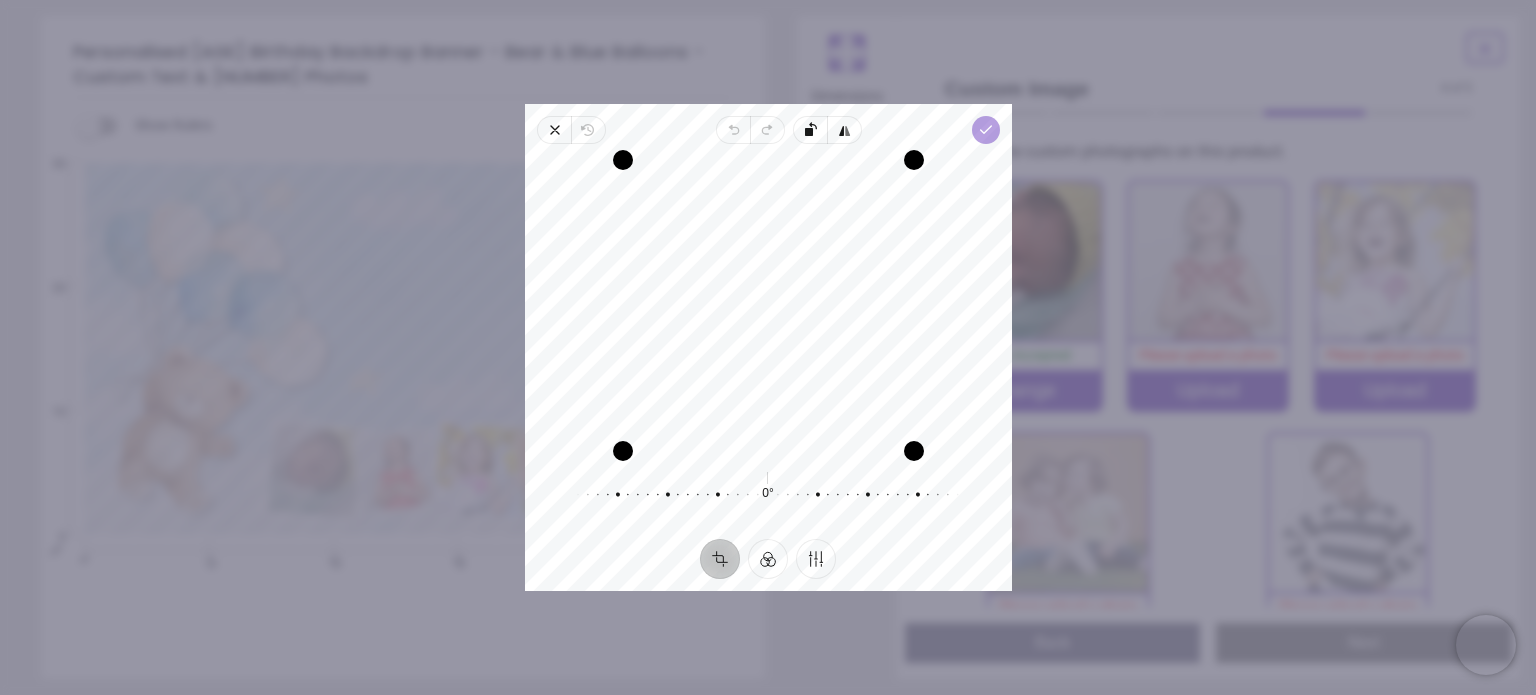 click 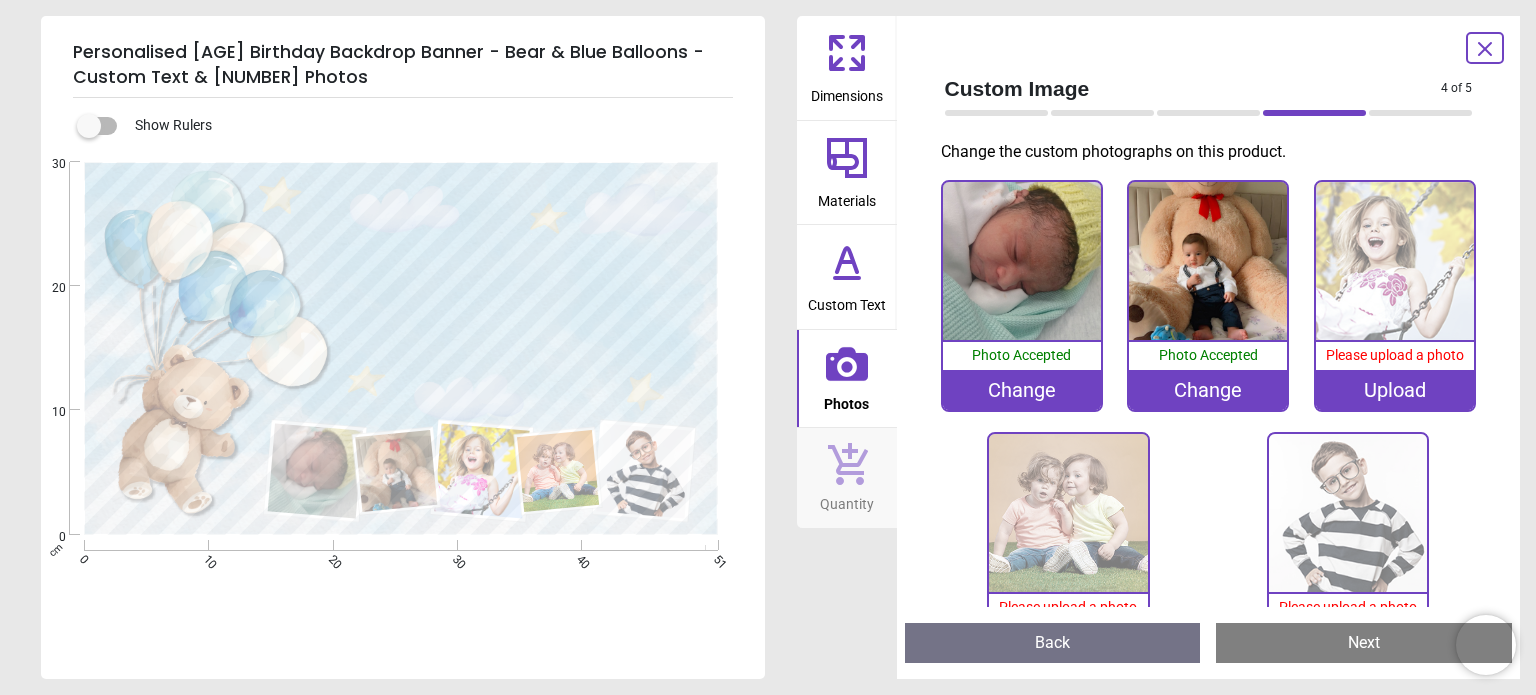 click on "Upload" at bounding box center (1395, 390) 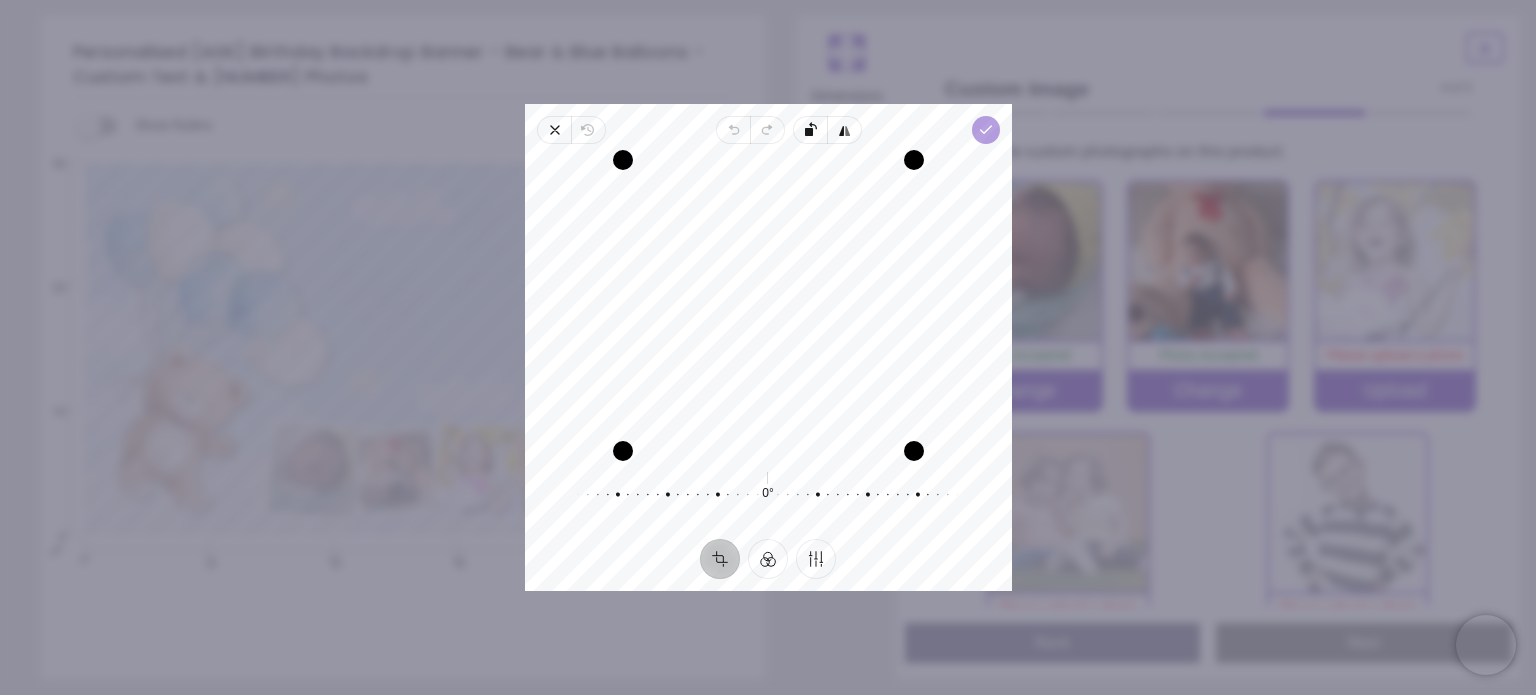 click on "Done" at bounding box center (985, 130) 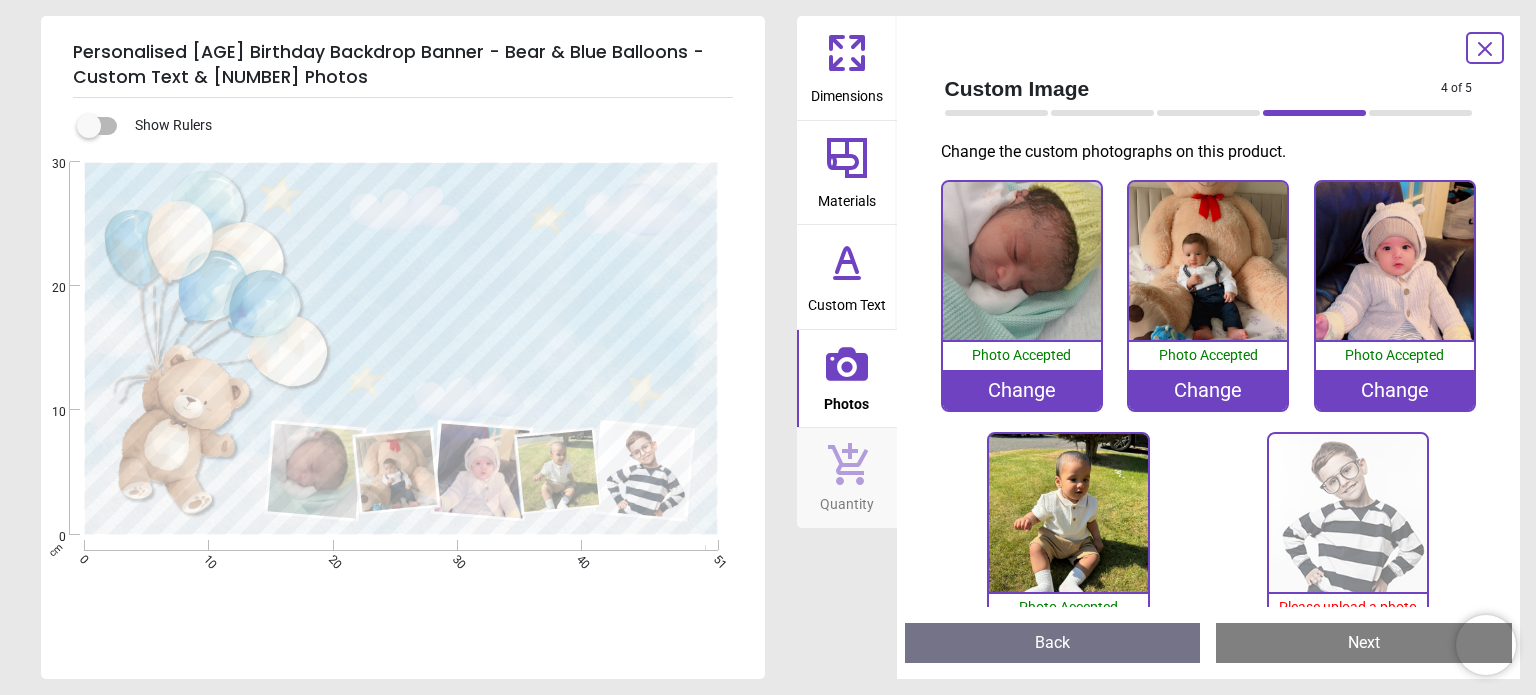 scroll, scrollTop: 0, scrollLeft: 0, axis: both 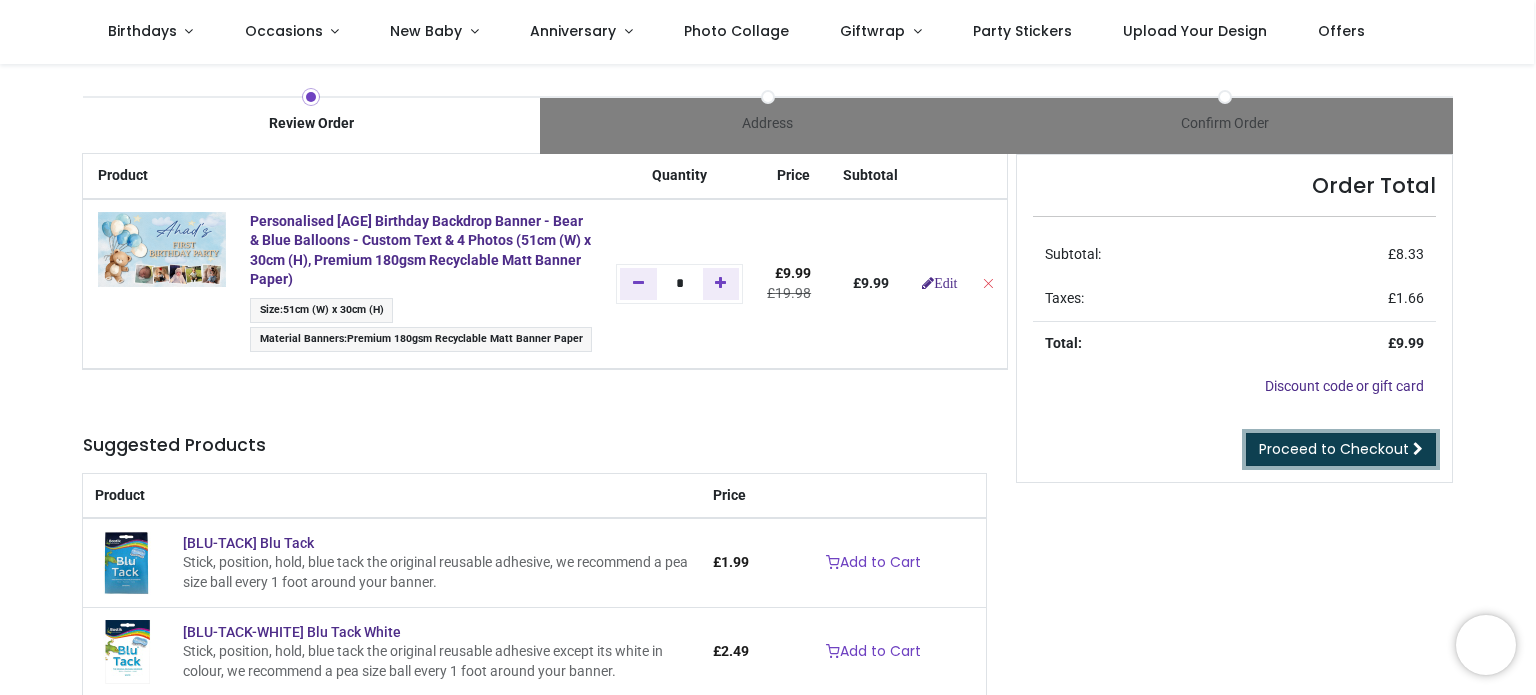 click on "Proceed to Checkout" at bounding box center (1334, 449) 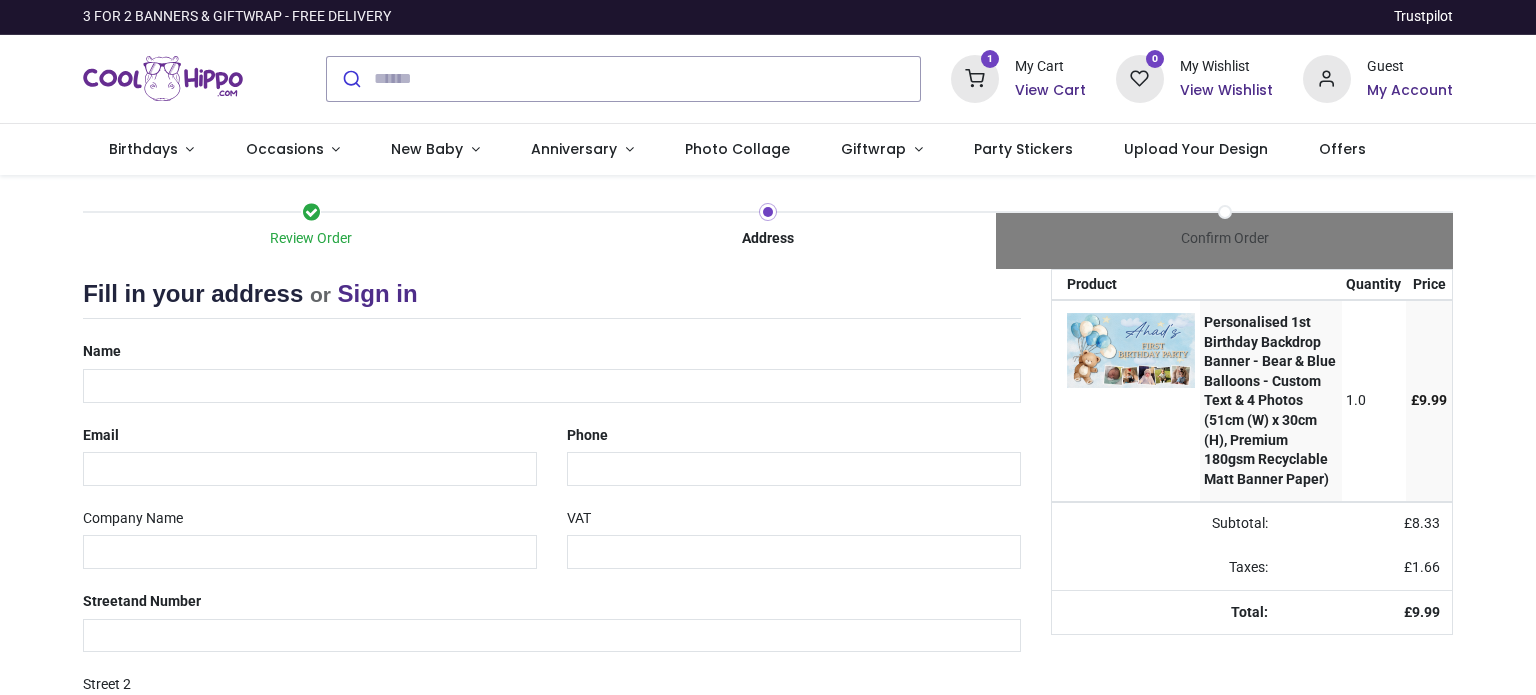 scroll, scrollTop: 0, scrollLeft: 0, axis: both 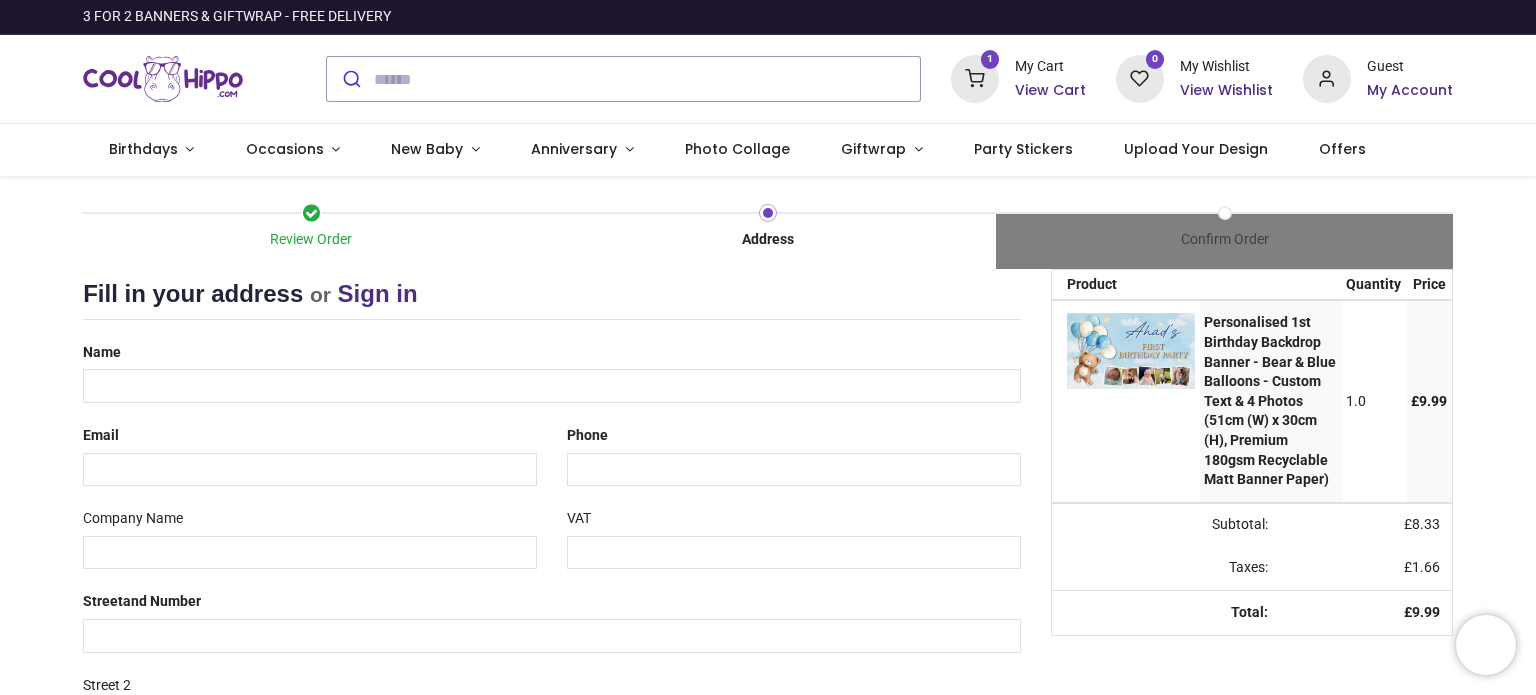 select on "***" 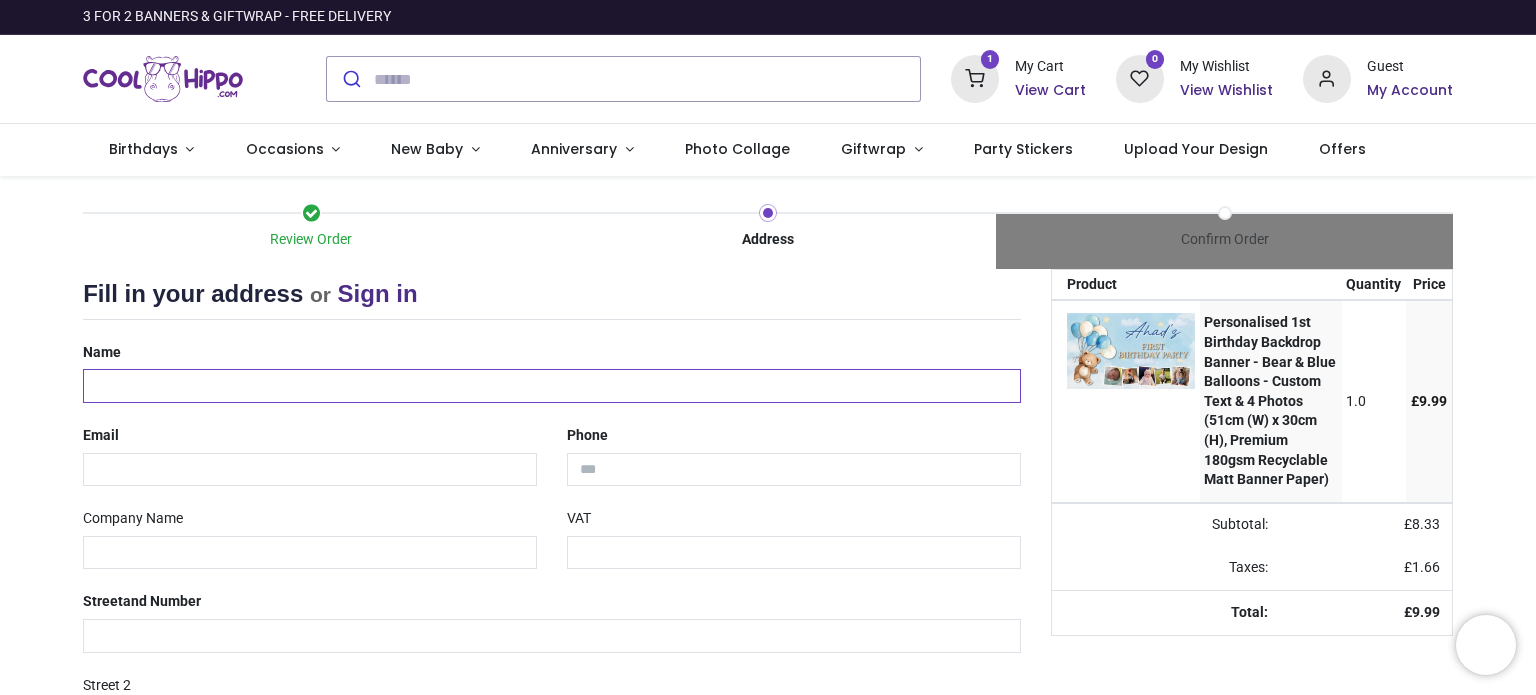 click at bounding box center [552, 386] 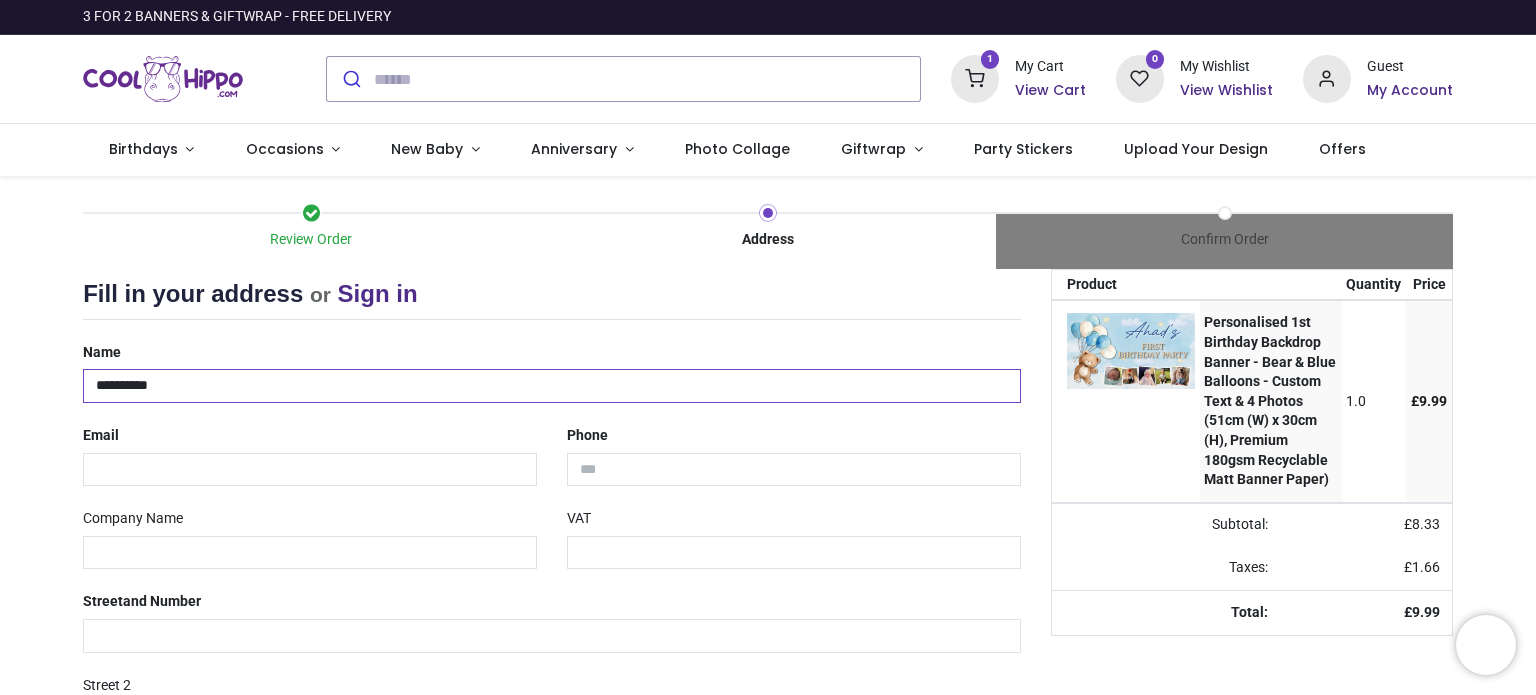 type on "**********" 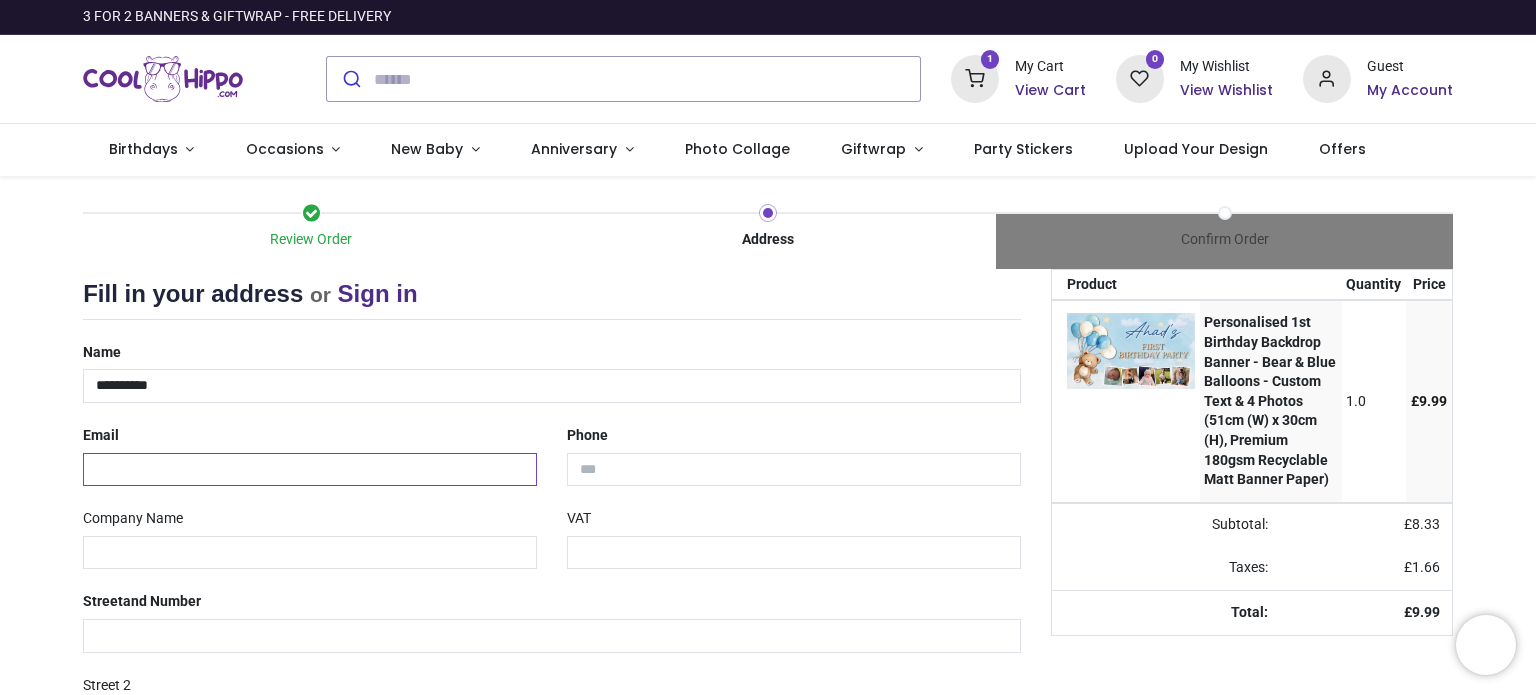 click at bounding box center [310, 470] 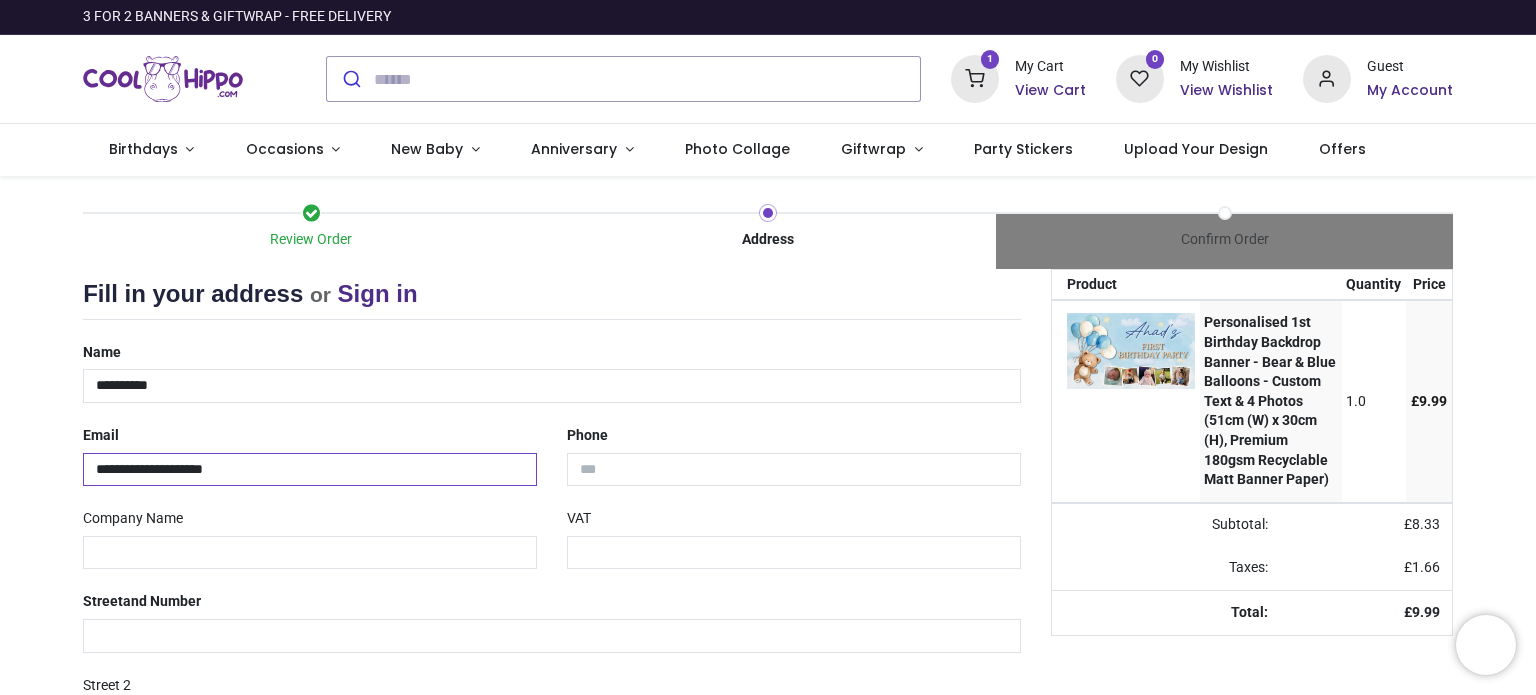 type on "**********" 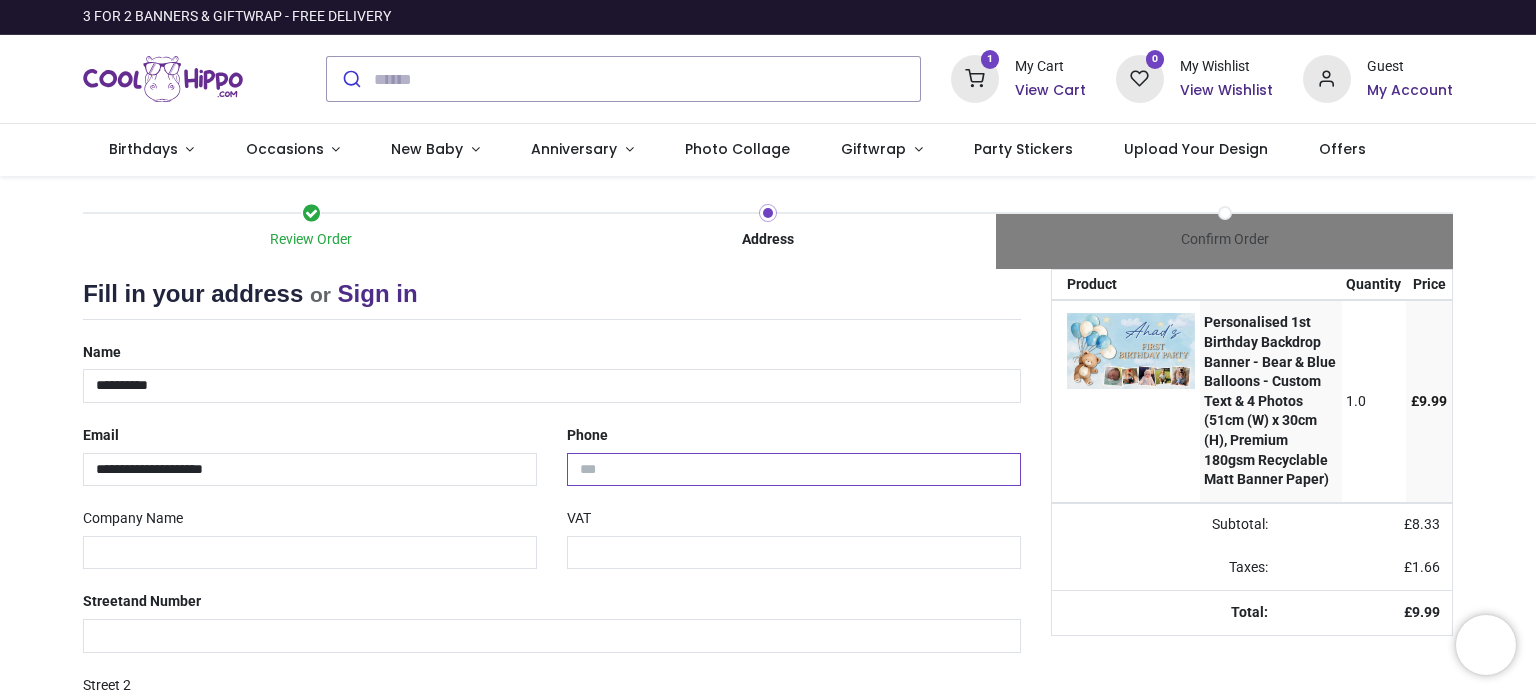 click at bounding box center (794, 470) 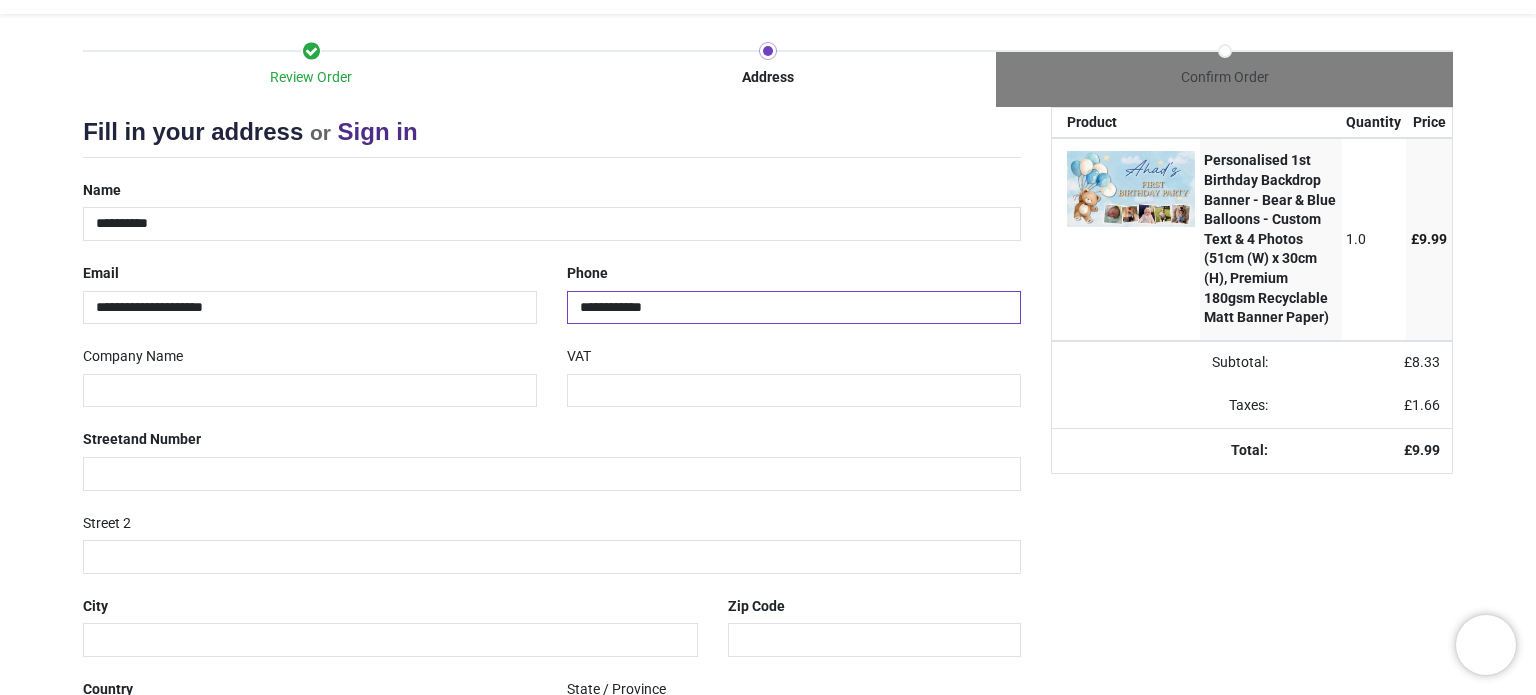 scroll, scrollTop: 163, scrollLeft: 0, axis: vertical 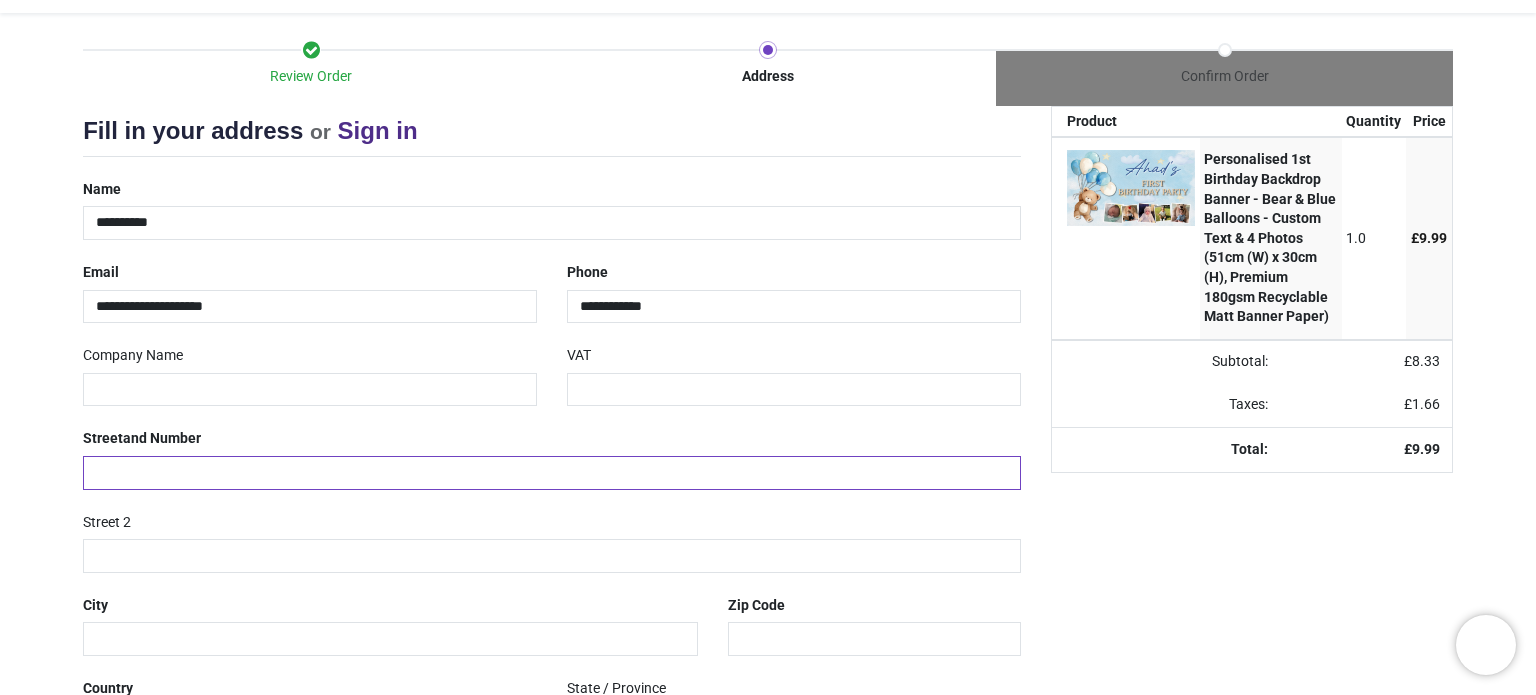 click at bounding box center (552, 473) 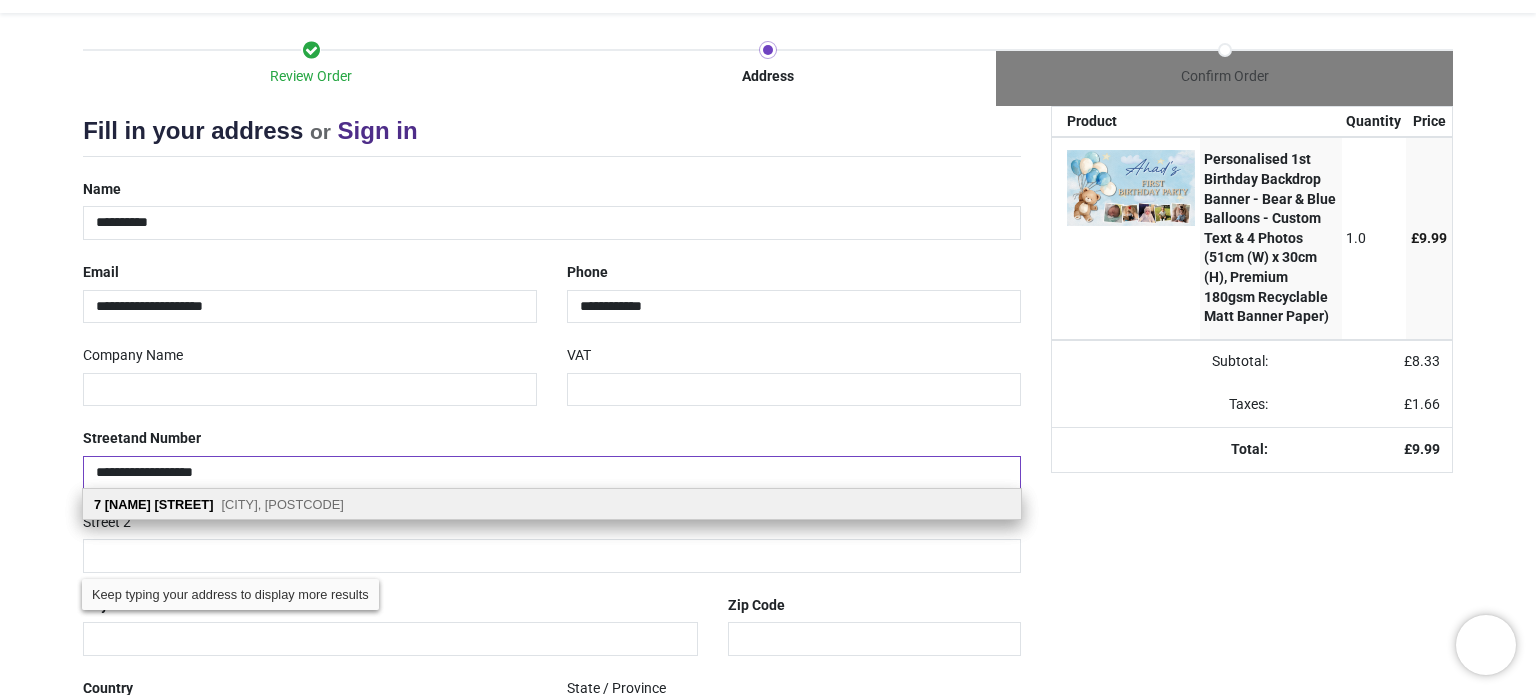 type on "**********" 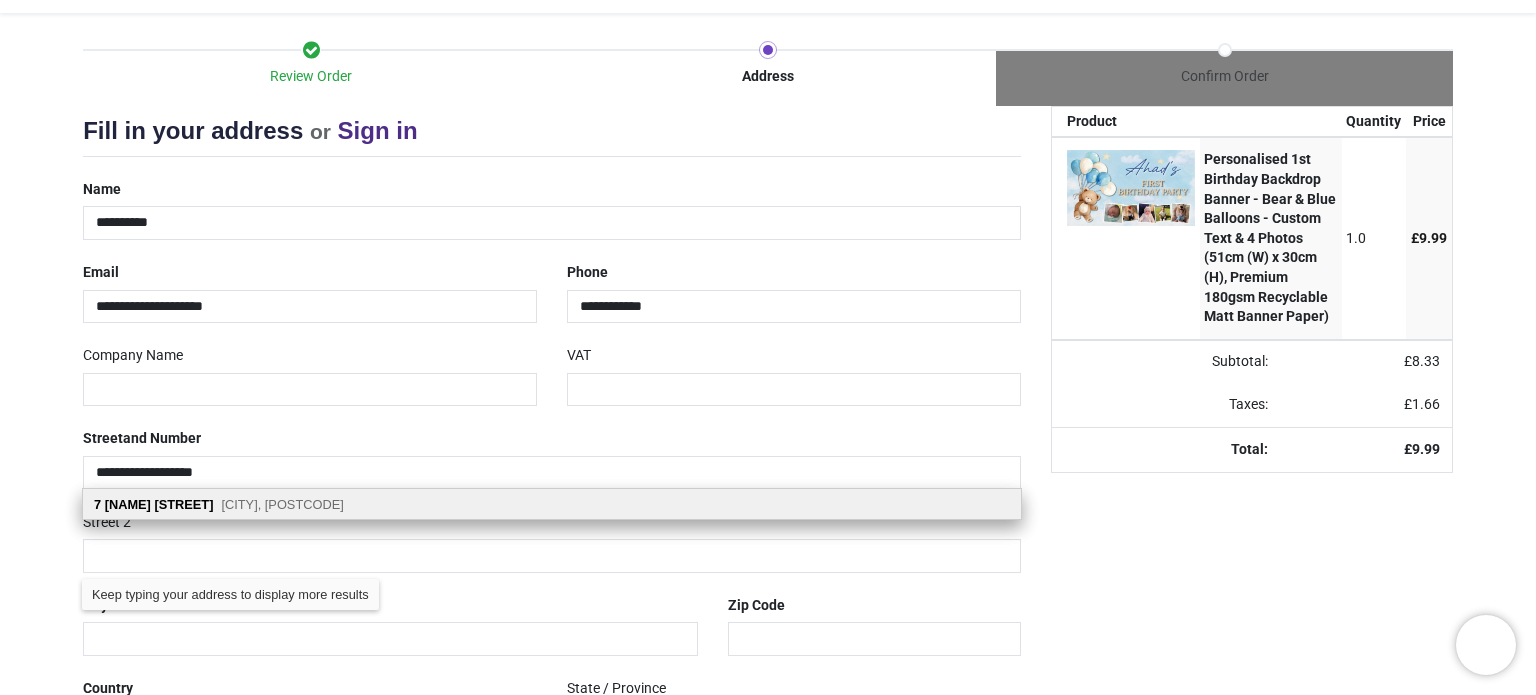click on "Place" at bounding box center [183, 504] 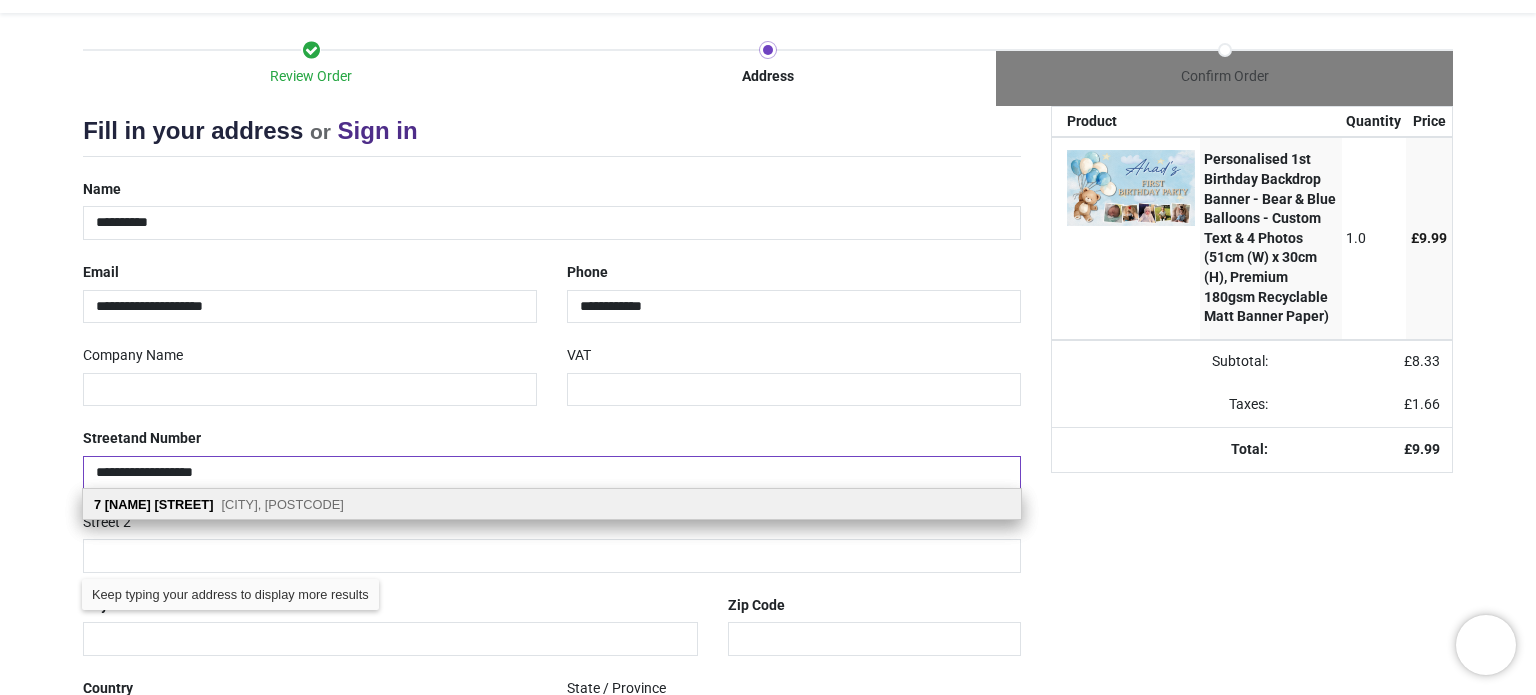 type on "********" 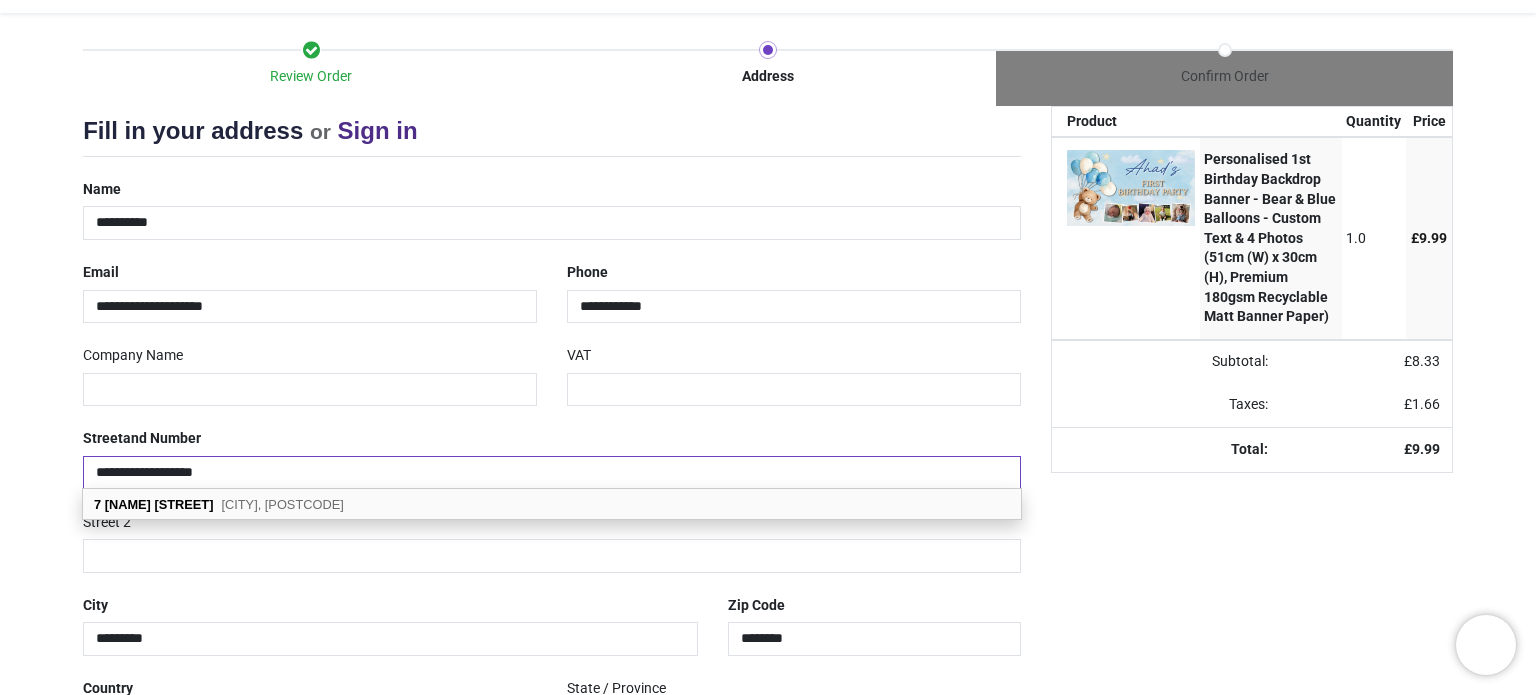 scroll, scrollTop: 264, scrollLeft: 0, axis: vertical 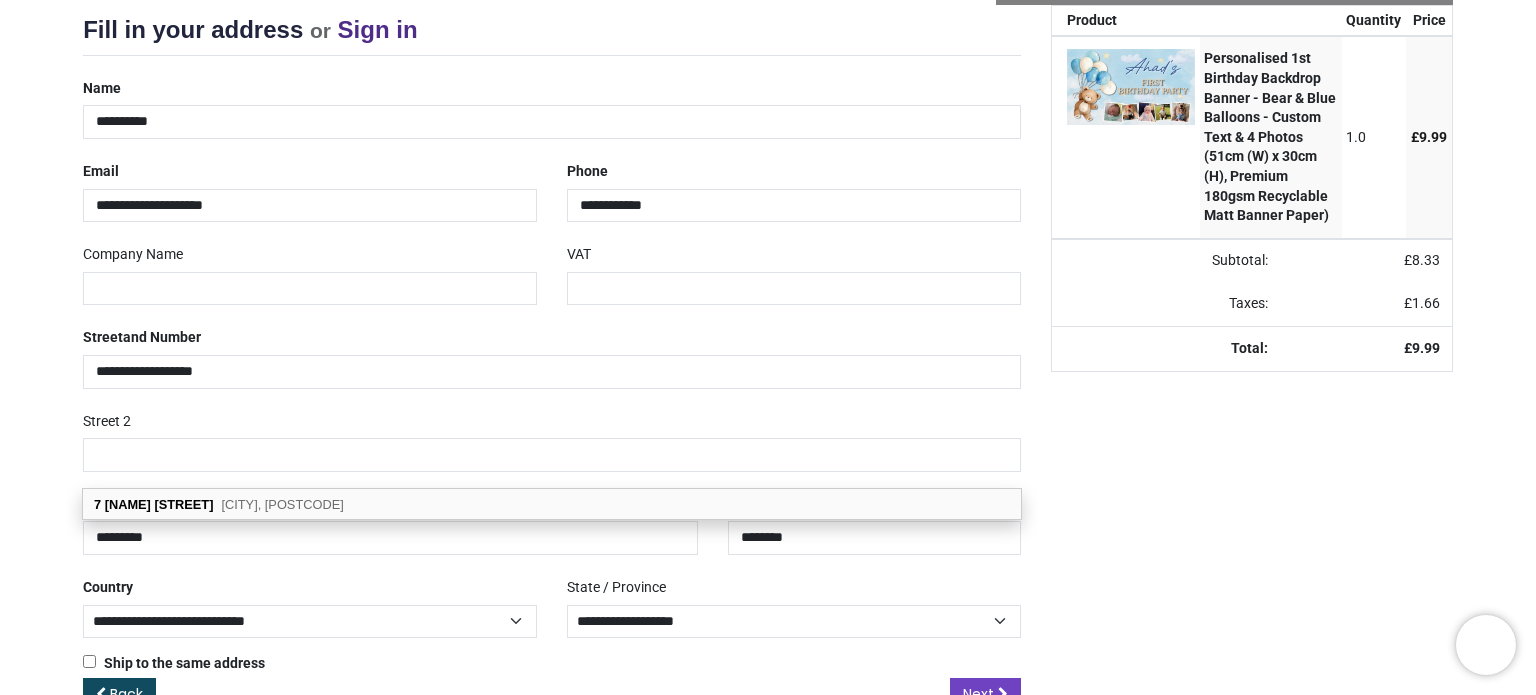 click on "Review Order
Address
Confirm Order
Your order:    £  9.99 Product Price 0" at bounding box center [768, 332] 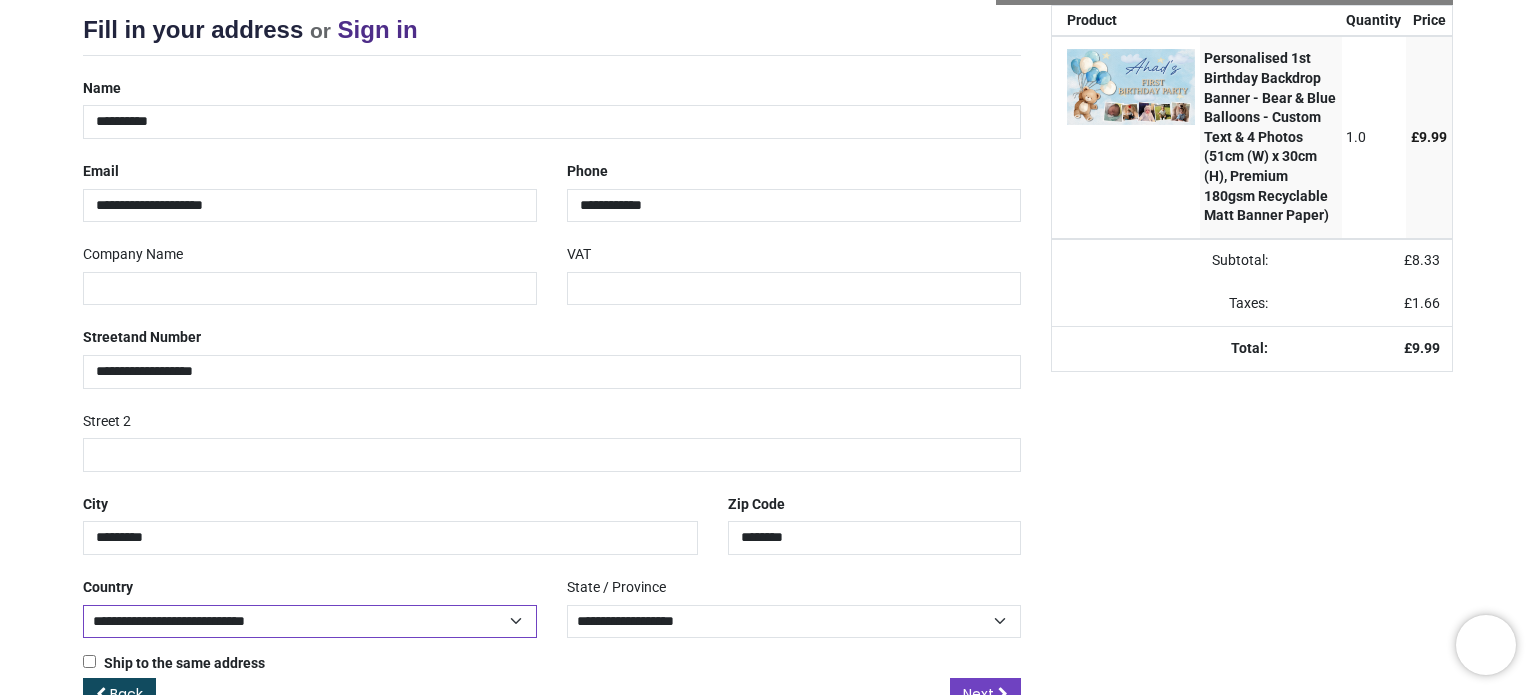 scroll, scrollTop: 316, scrollLeft: 0, axis: vertical 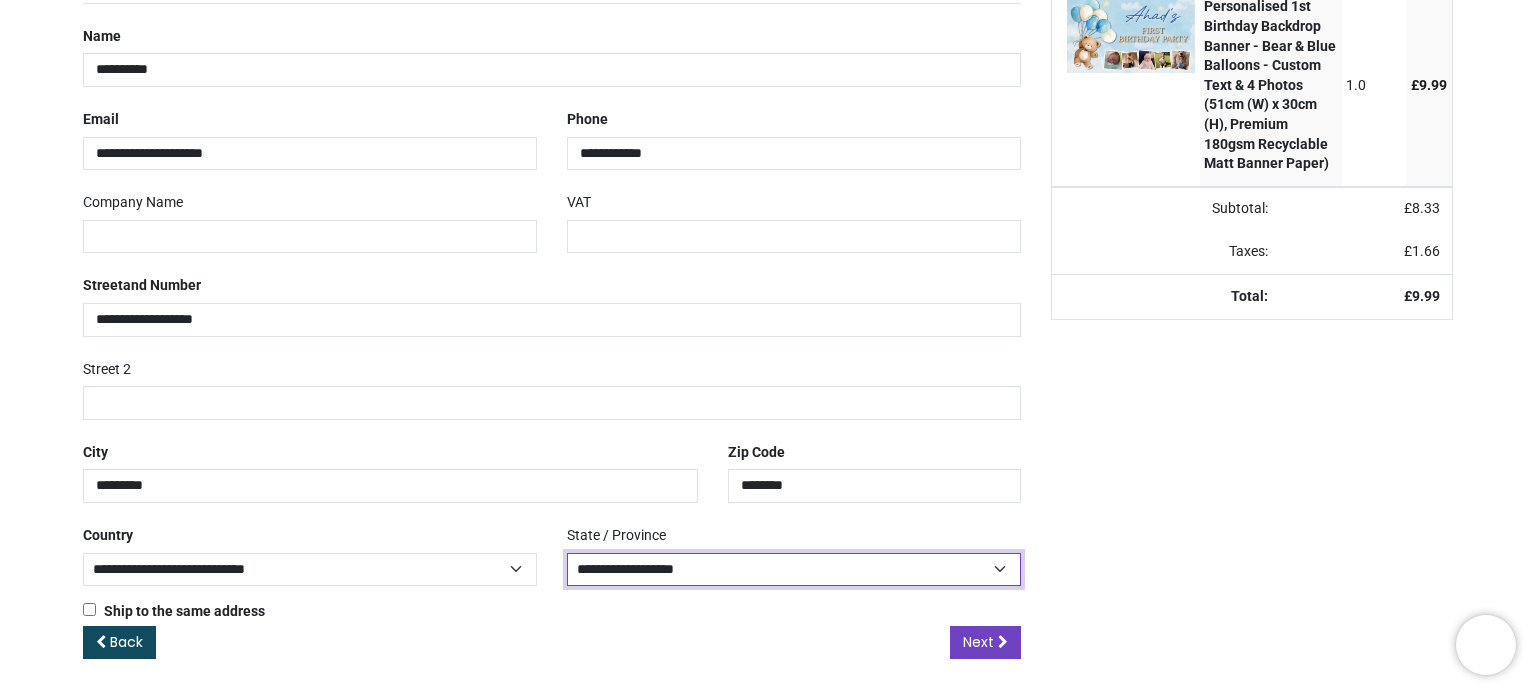 click on "**********" at bounding box center [794, 569] 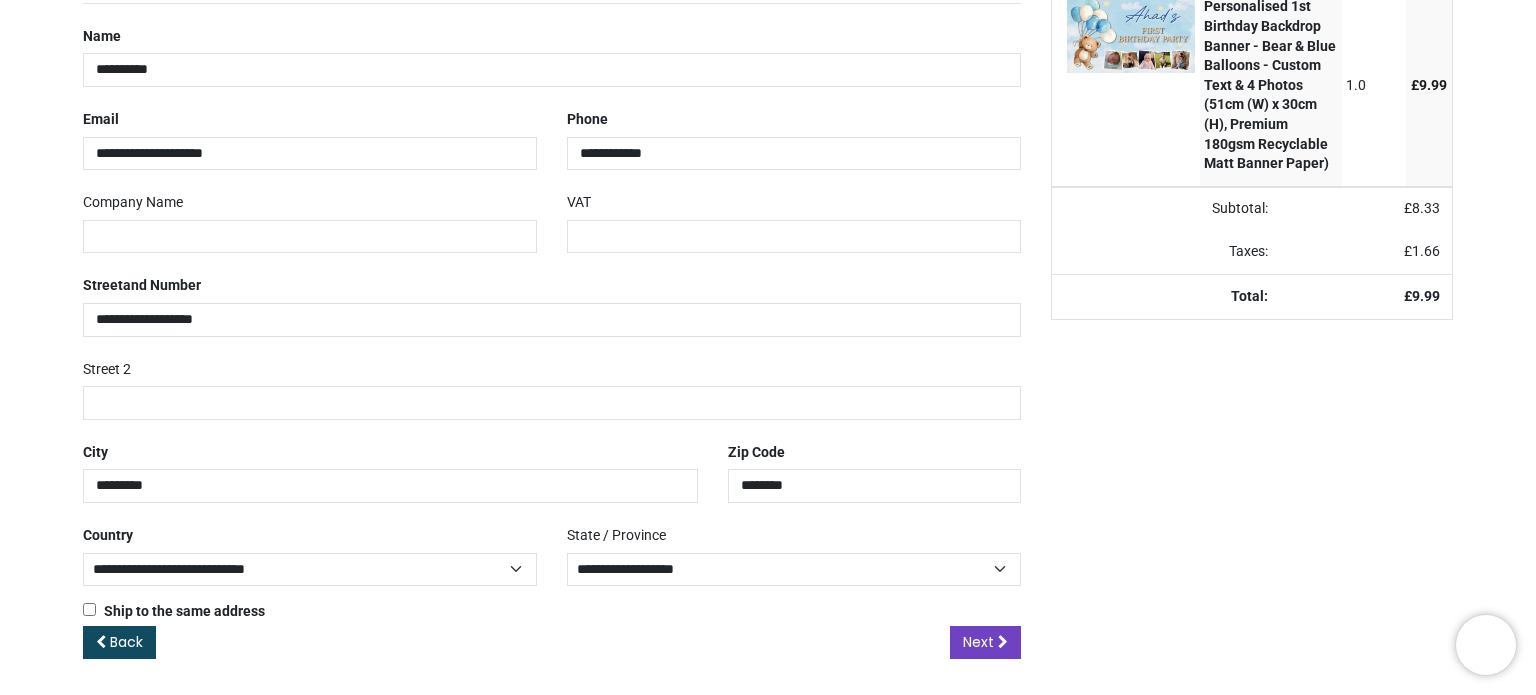 click on "Your order:    £  9.99
Product
Quantity
Price
Personalised 1st Birthday Backdrop Banner - Bear & Blue Balloons - Custom Text & 4 Photos (51cm (W) x 30cm (H), Premium 180gsm Recyclable Matt Banner Paper)
1.0 £  9.99" at bounding box center (1252, 322) 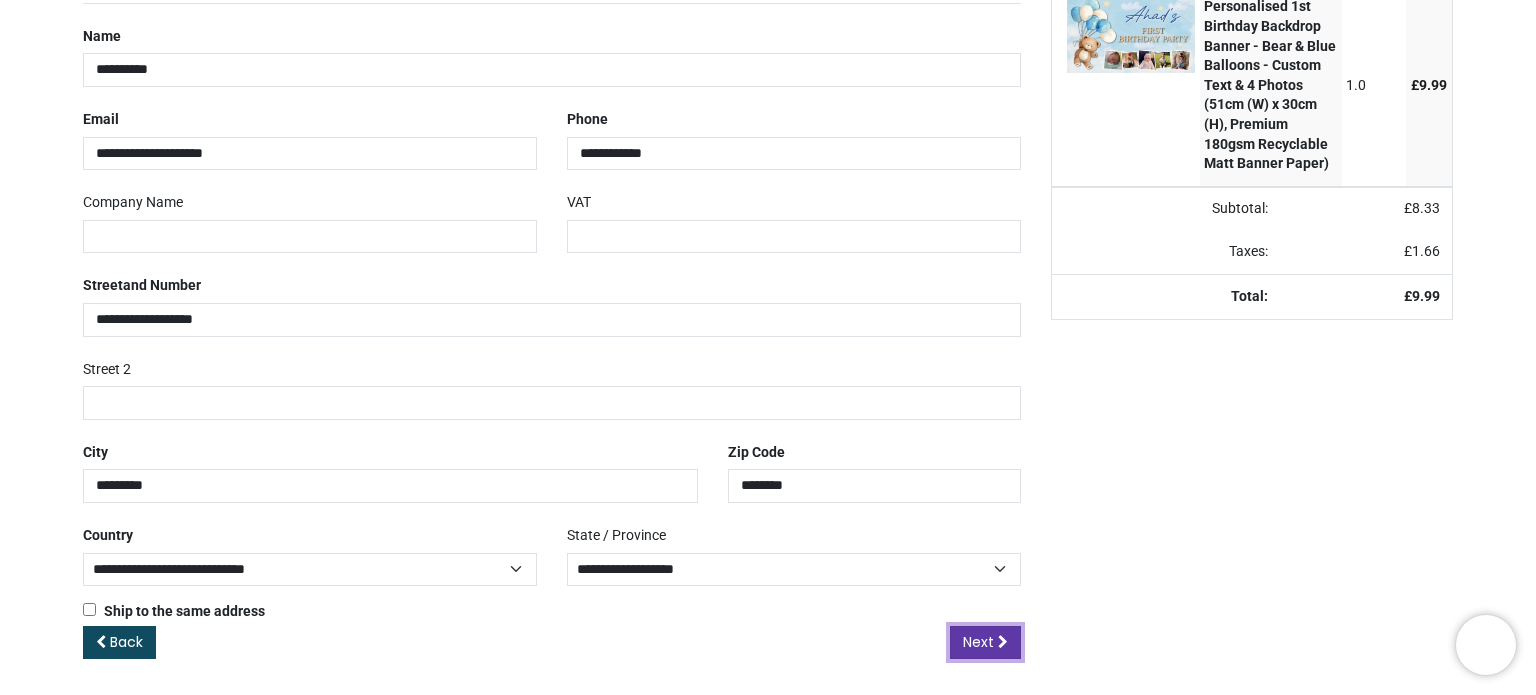 click at bounding box center (1003, 642) 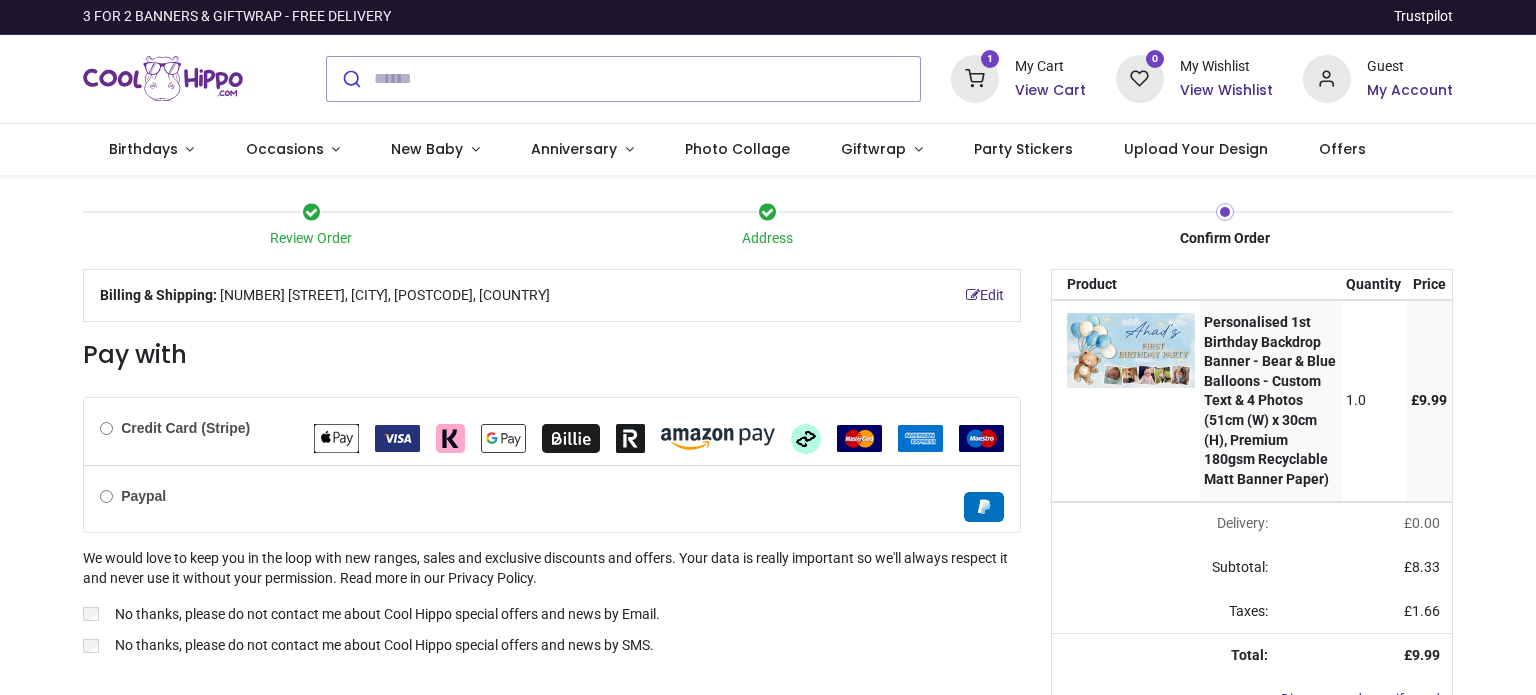 scroll, scrollTop: 0, scrollLeft: 0, axis: both 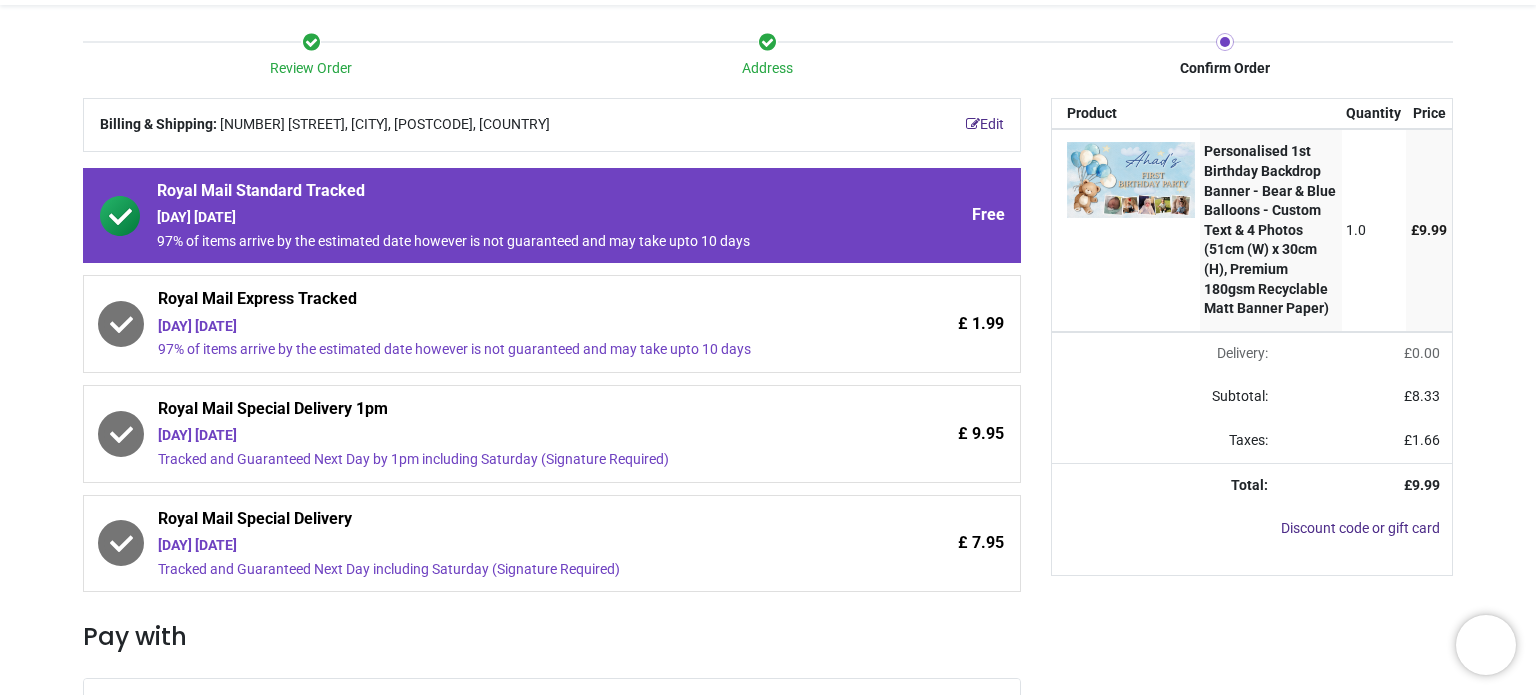 click on "Thursday 17th July" at bounding box center (496, 546) 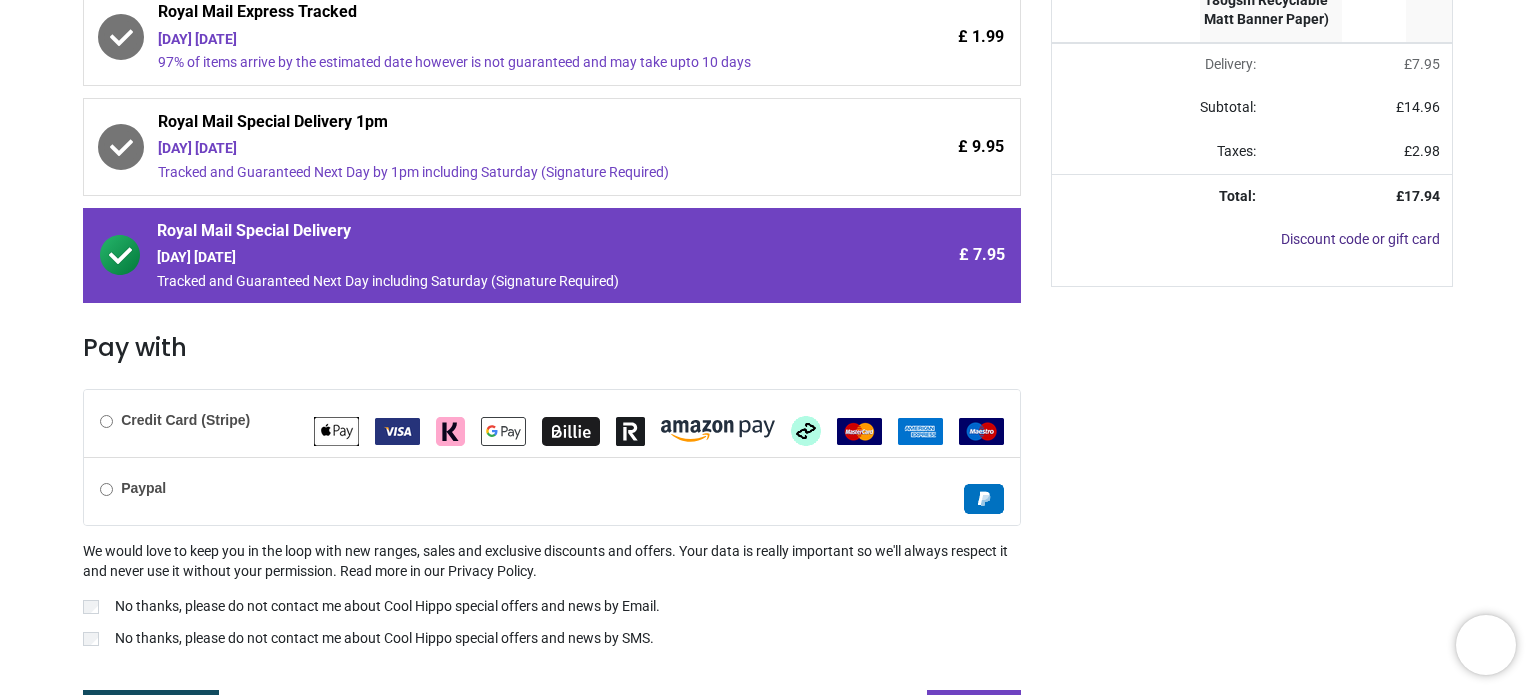 scroll, scrollTop: 460, scrollLeft: 0, axis: vertical 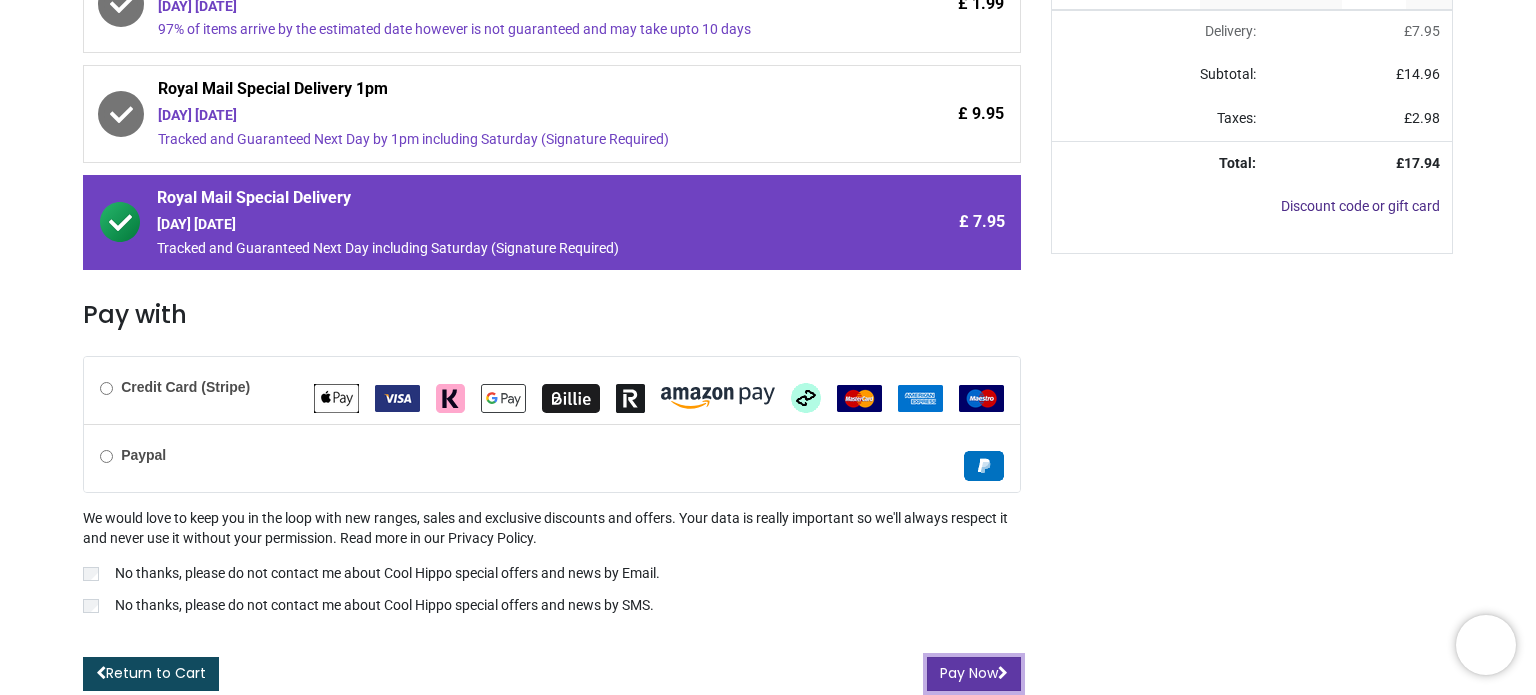 click on "Pay Now" at bounding box center (974, 674) 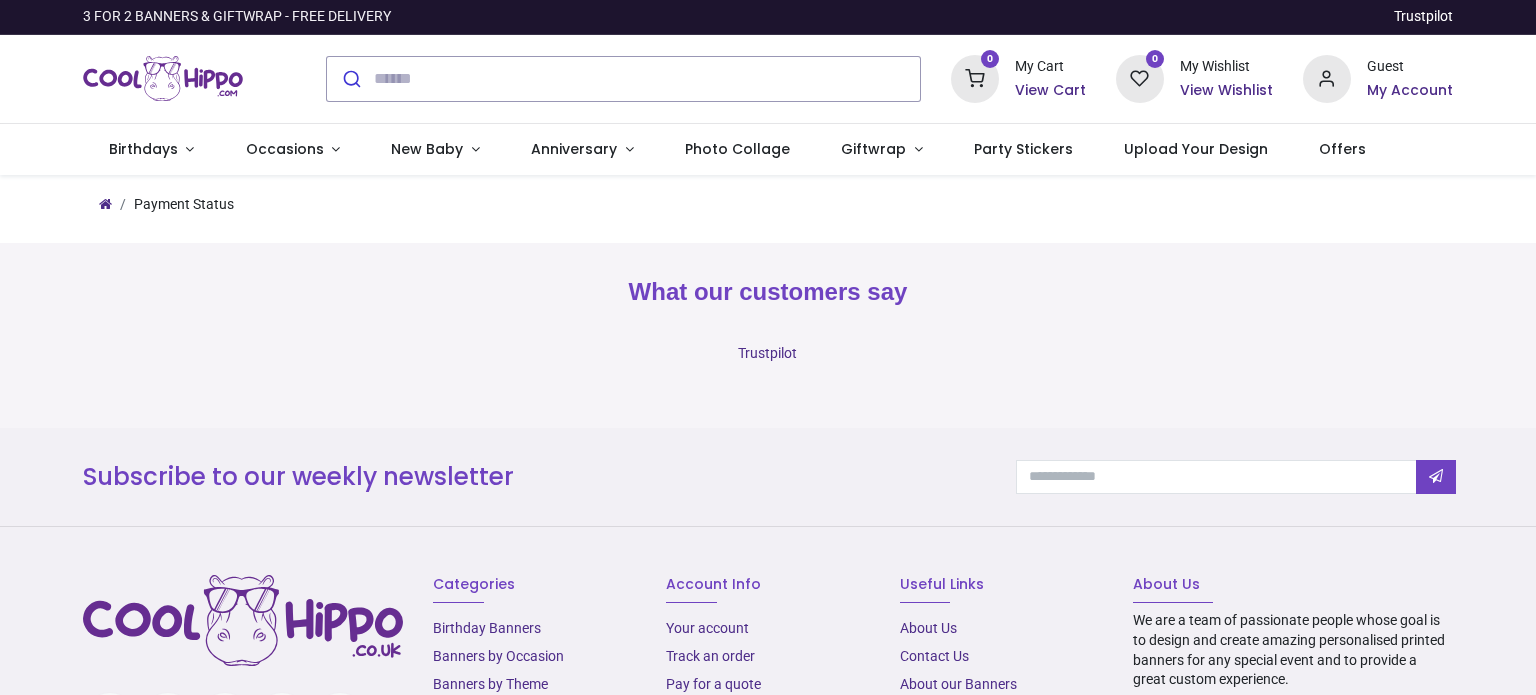 scroll, scrollTop: 0, scrollLeft: 0, axis: both 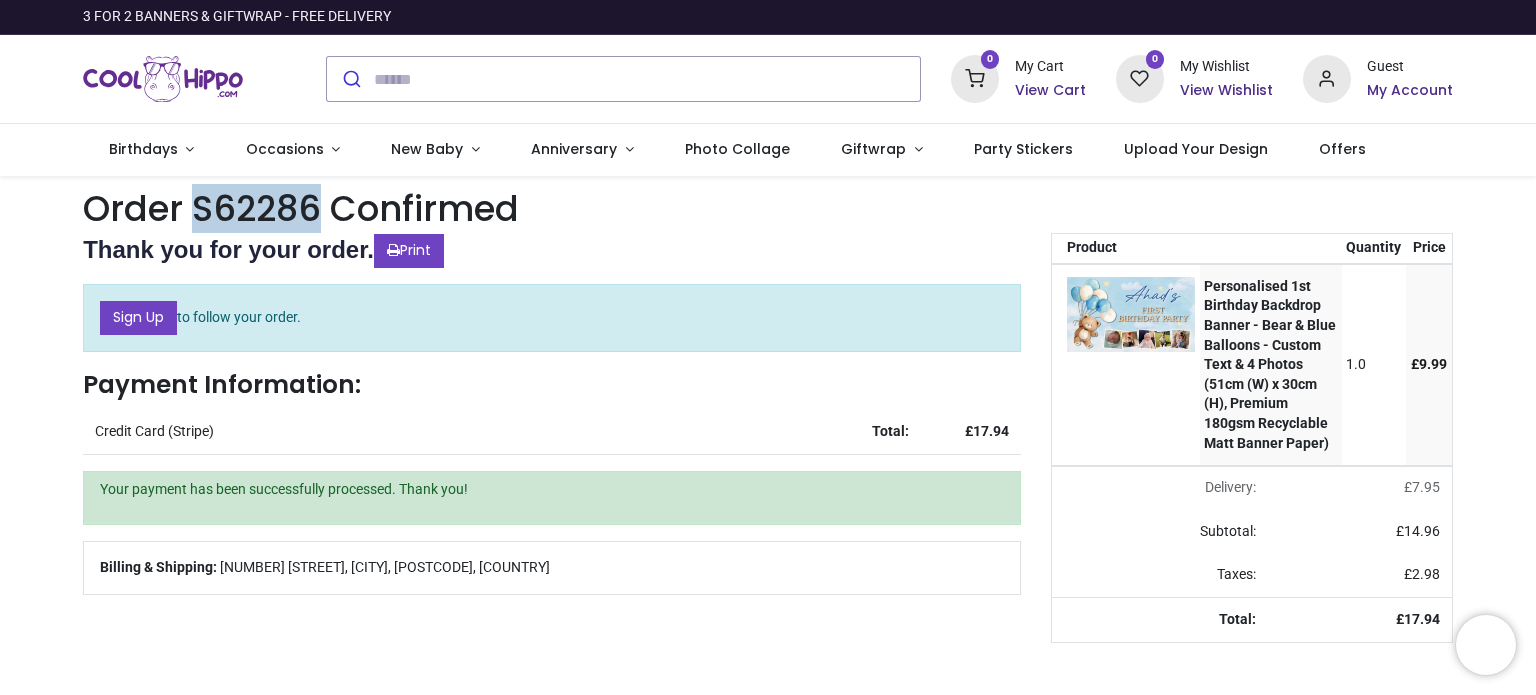 drag, startPoint x: 312, startPoint y: 199, endPoint x: 194, endPoint y: 206, distance: 118.20744 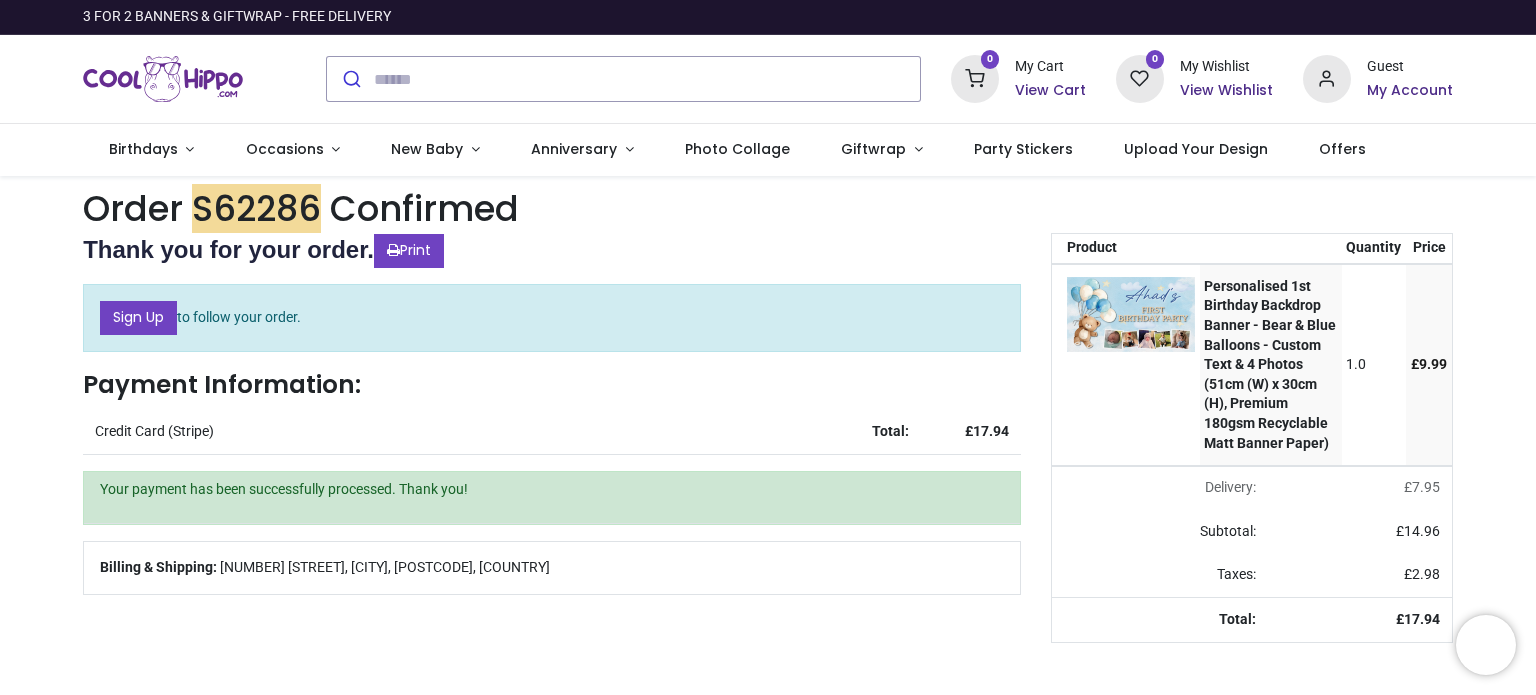drag, startPoint x: 260, startPoint y: 207, endPoint x: 618, endPoint y: 197, distance: 358.13965 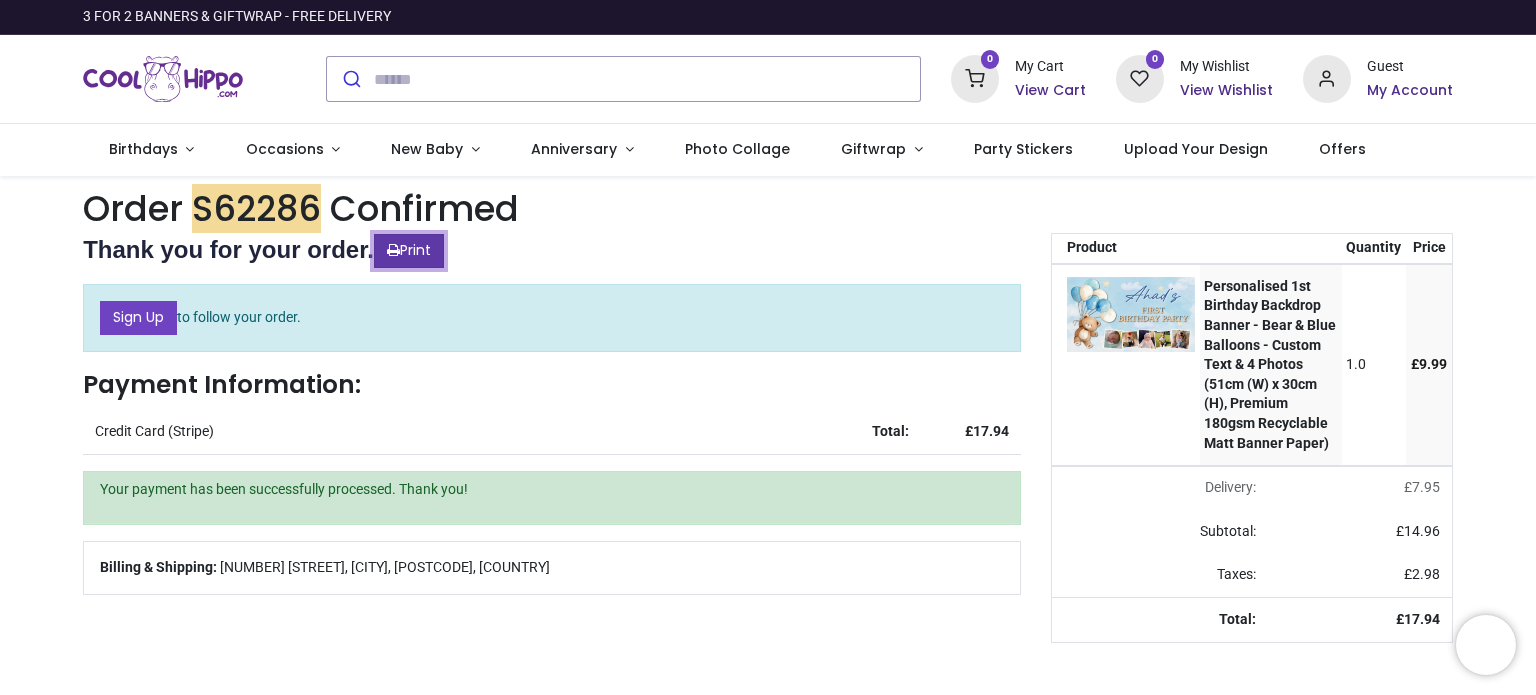click on "Print" at bounding box center (409, 251) 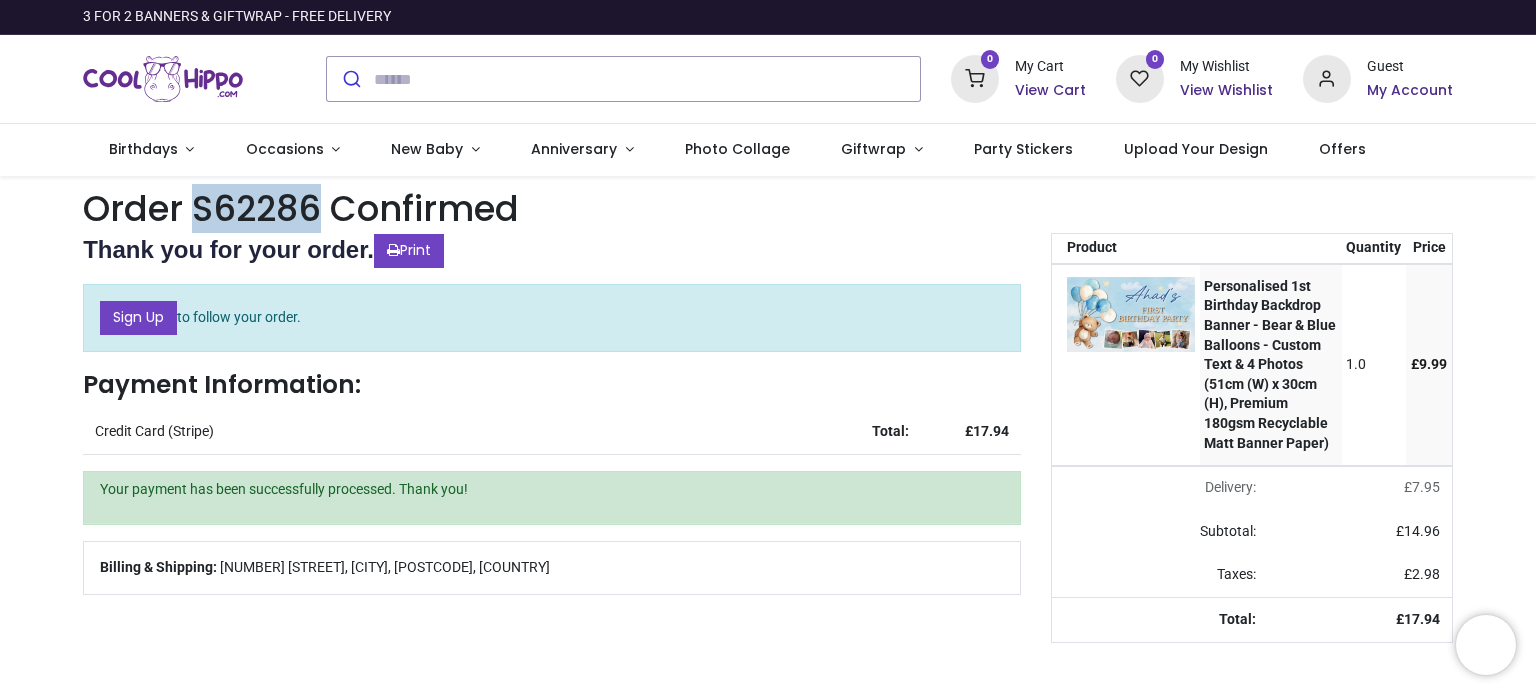 drag, startPoint x: 313, startPoint y: 207, endPoint x: 198, endPoint y: 212, distance: 115.10864 